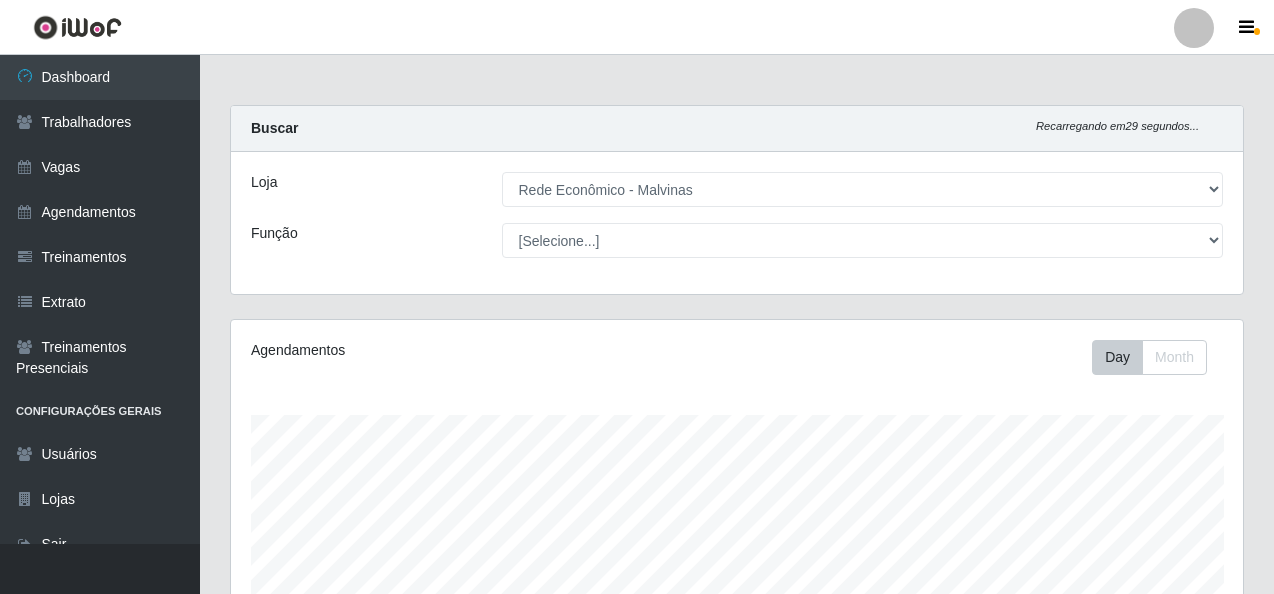 select on "194" 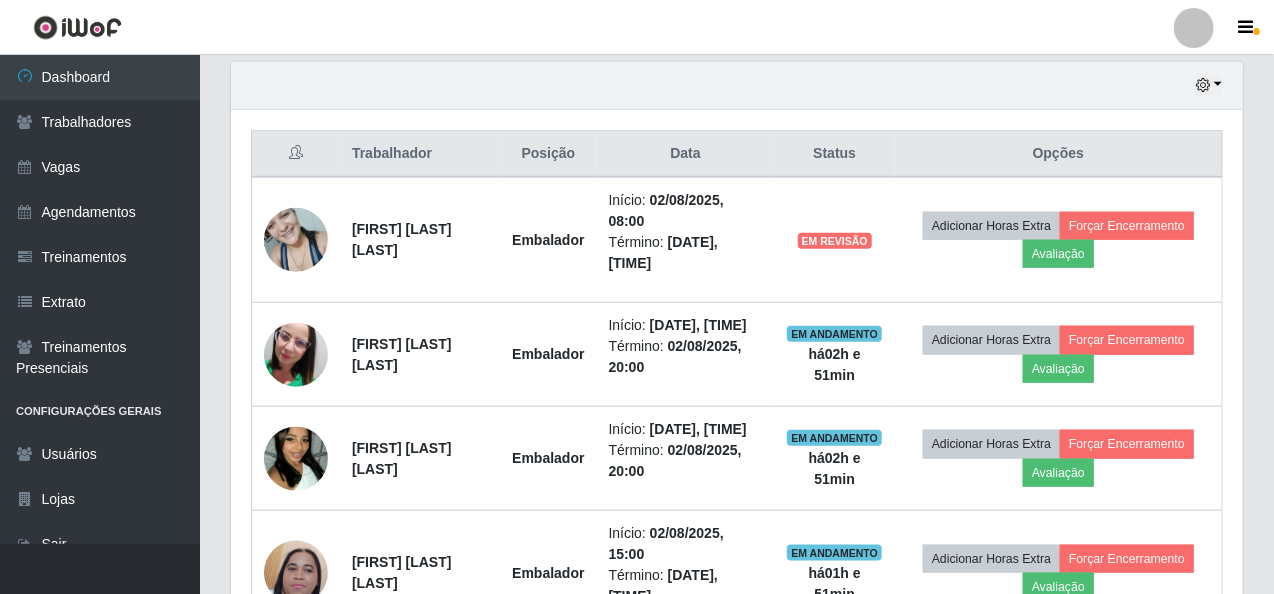 scroll, scrollTop: 999585, scrollLeft: 998987, axis: both 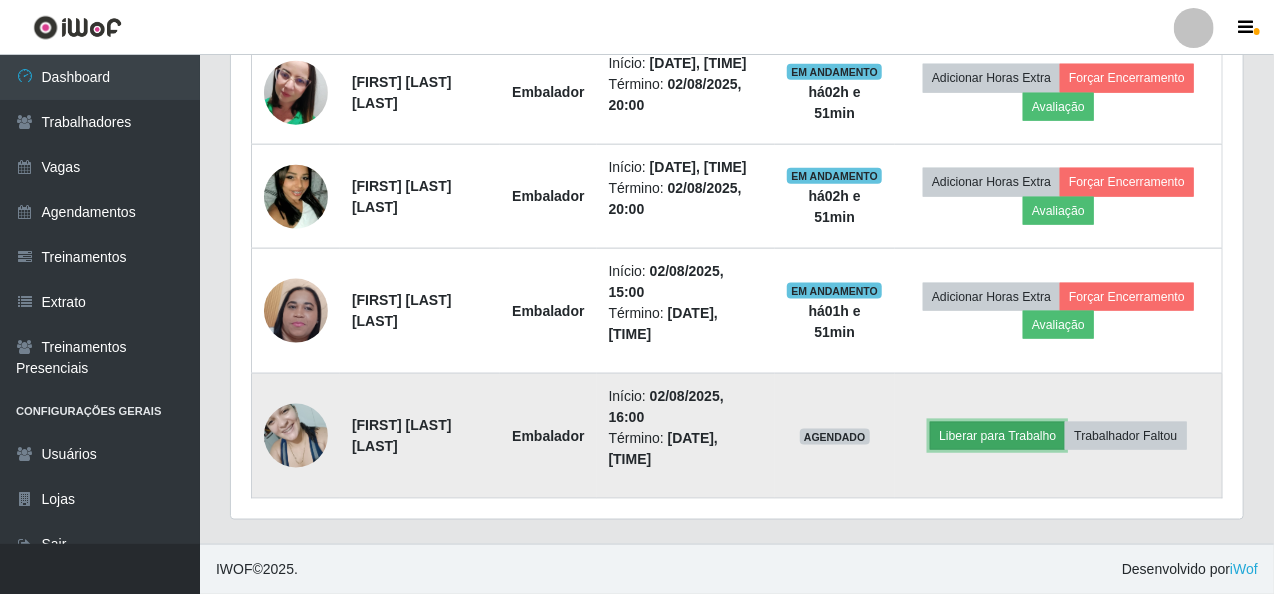 click on "Liberar para Trabalho" at bounding box center [997, 436] 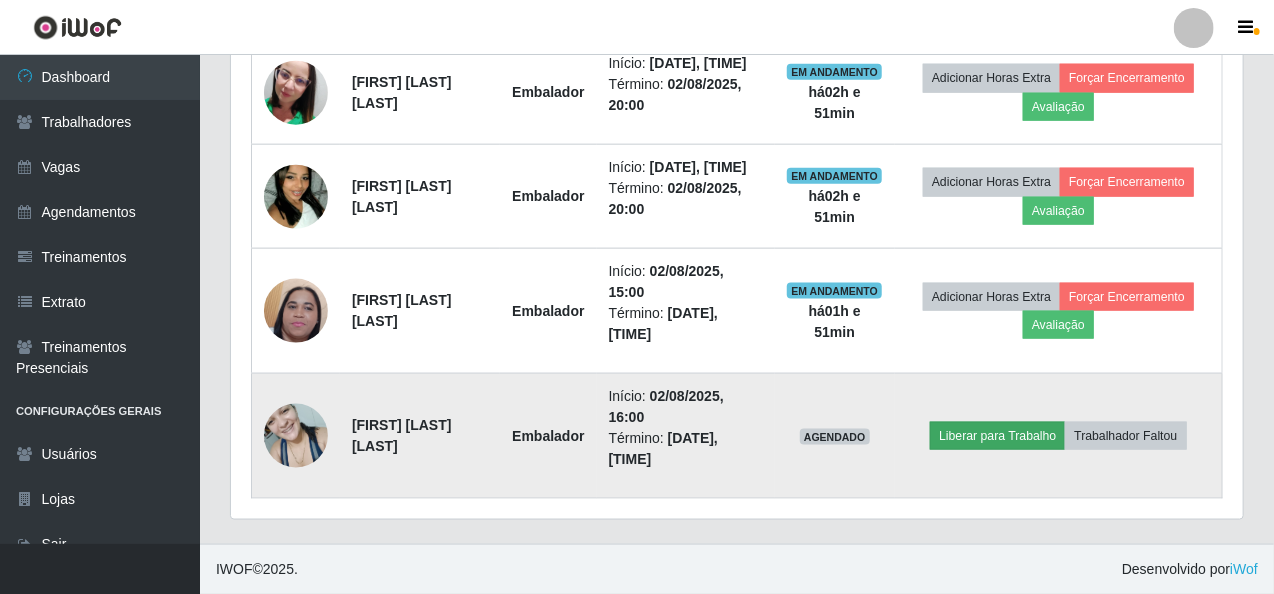 scroll, scrollTop: 999585, scrollLeft: 998996, axis: both 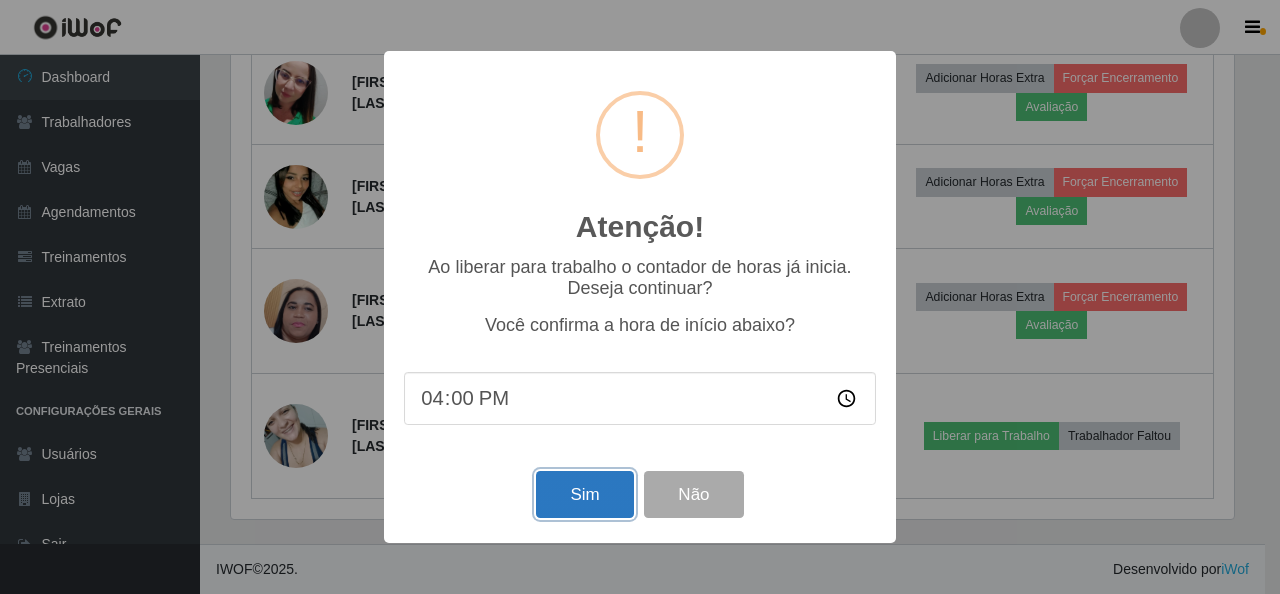 click on "Sim" at bounding box center [584, 494] 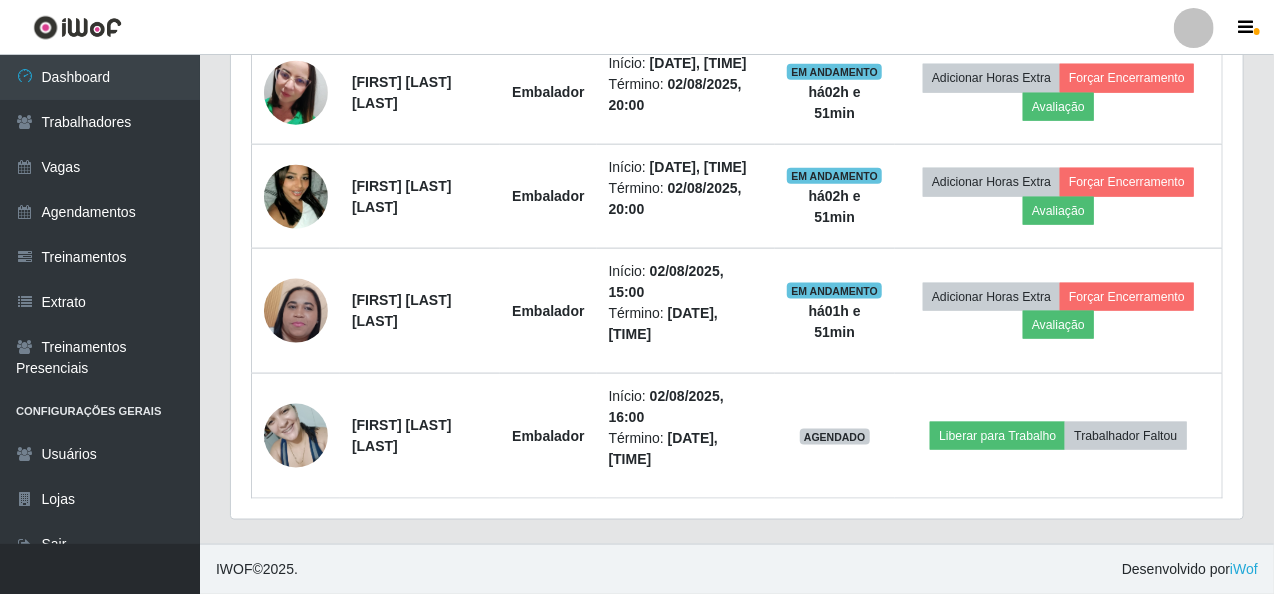 scroll, scrollTop: 999585, scrollLeft: 998987, axis: both 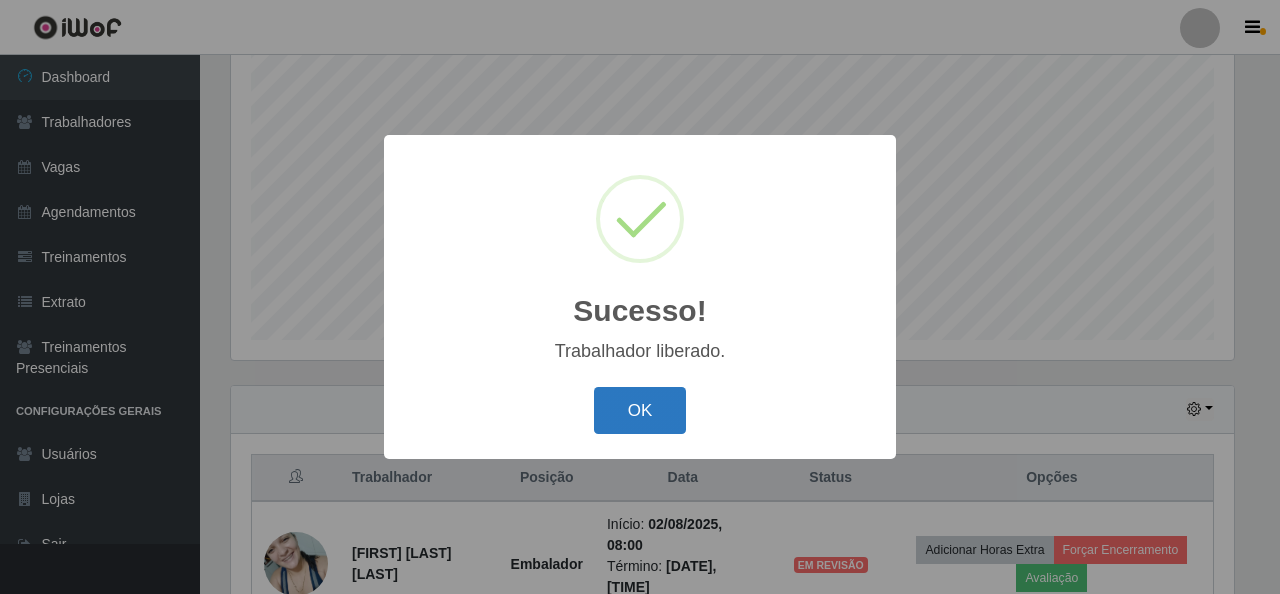 click on "OK" at bounding box center (640, 410) 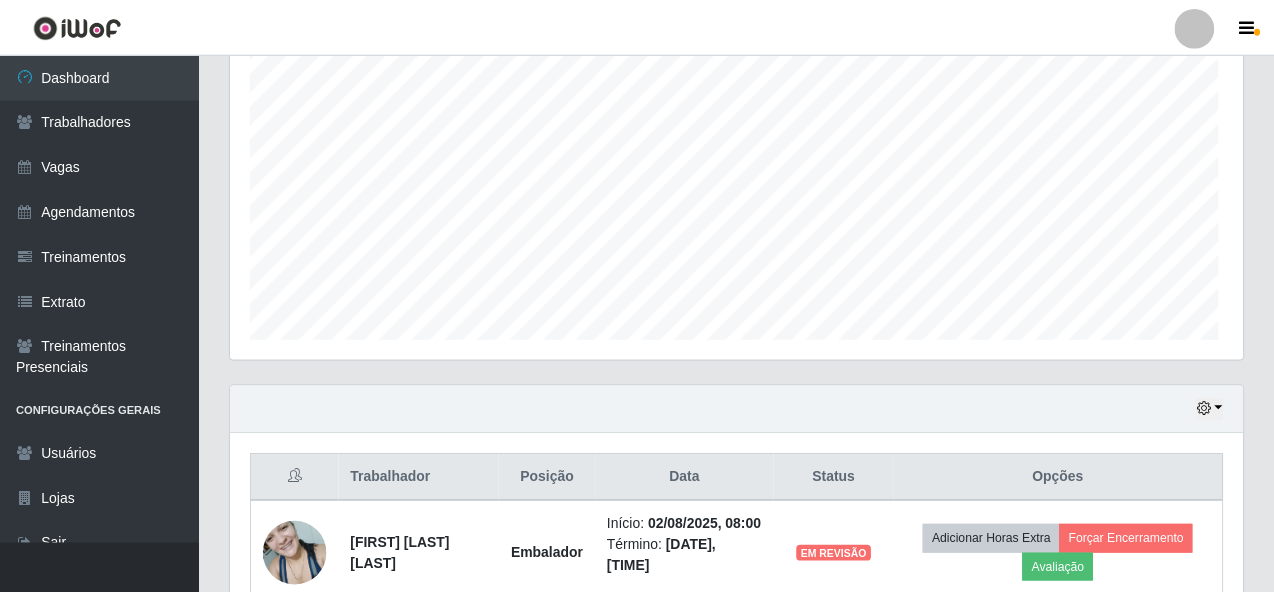 scroll, scrollTop: 999585, scrollLeft: 998987, axis: both 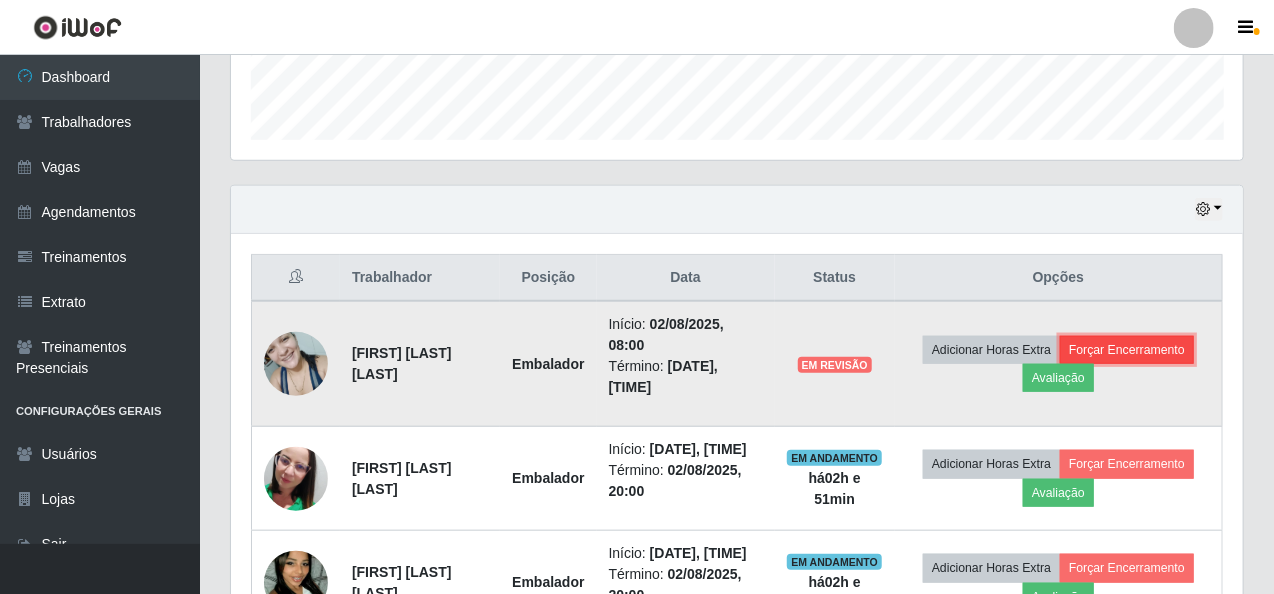click on "Forçar Encerramento" at bounding box center (1127, 350) 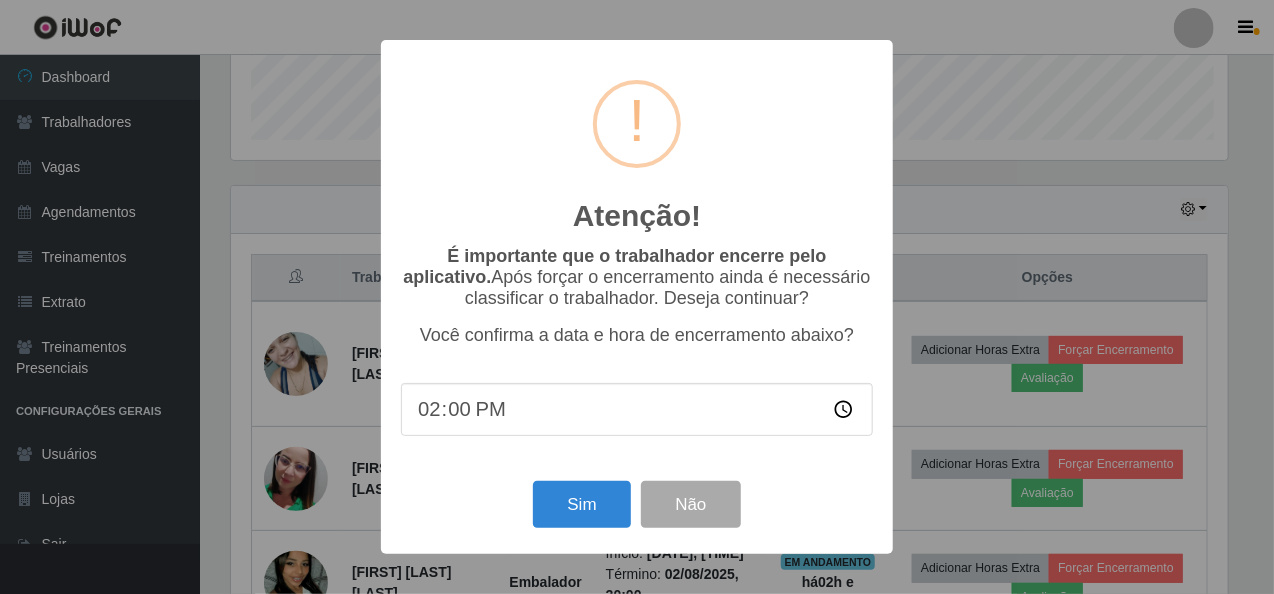 scroll, scrollTop: 999585, scrollLeft: 998996, axis: both 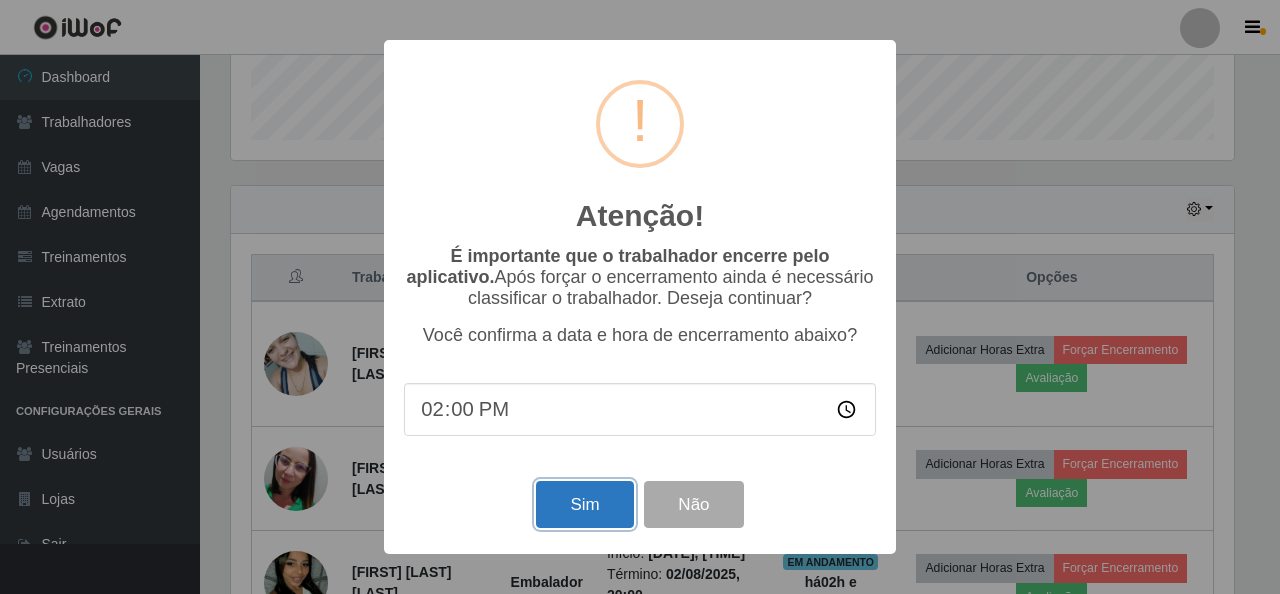 click on "Sim" at bounding box center (584, 504) 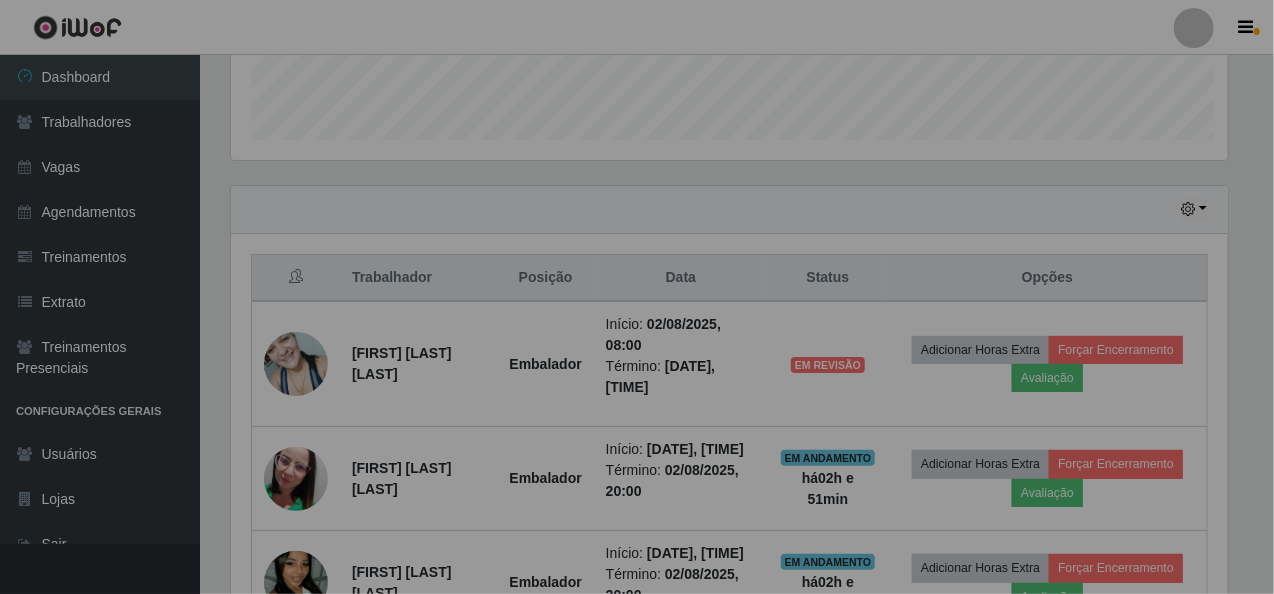scroll, scrollTop: 999585, scrollLeft: 998987, axis: both 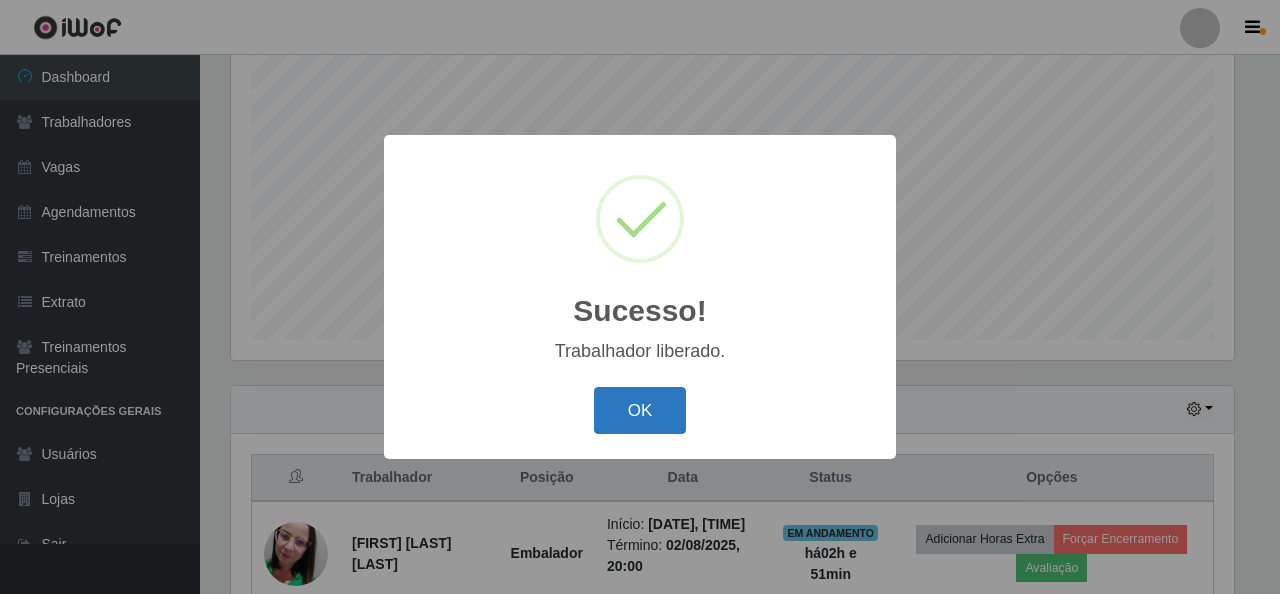 click on "OK" at bounding box center (640, 410) 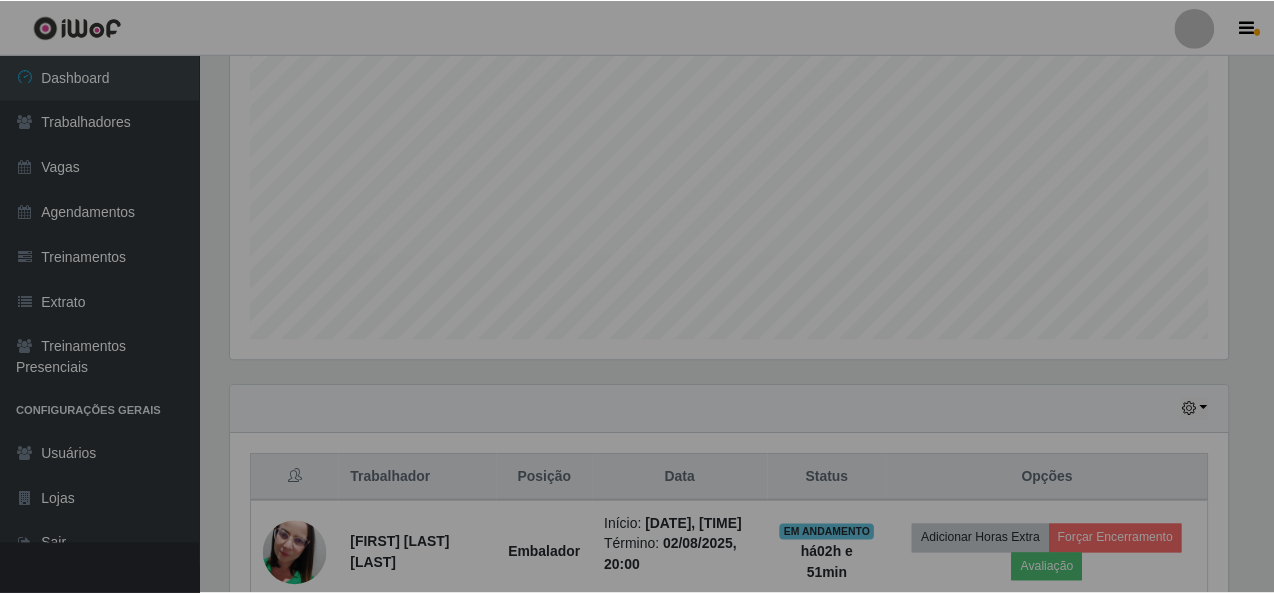 scroll, scrollTop: 999585, scrollLeft: 998987, axis: both 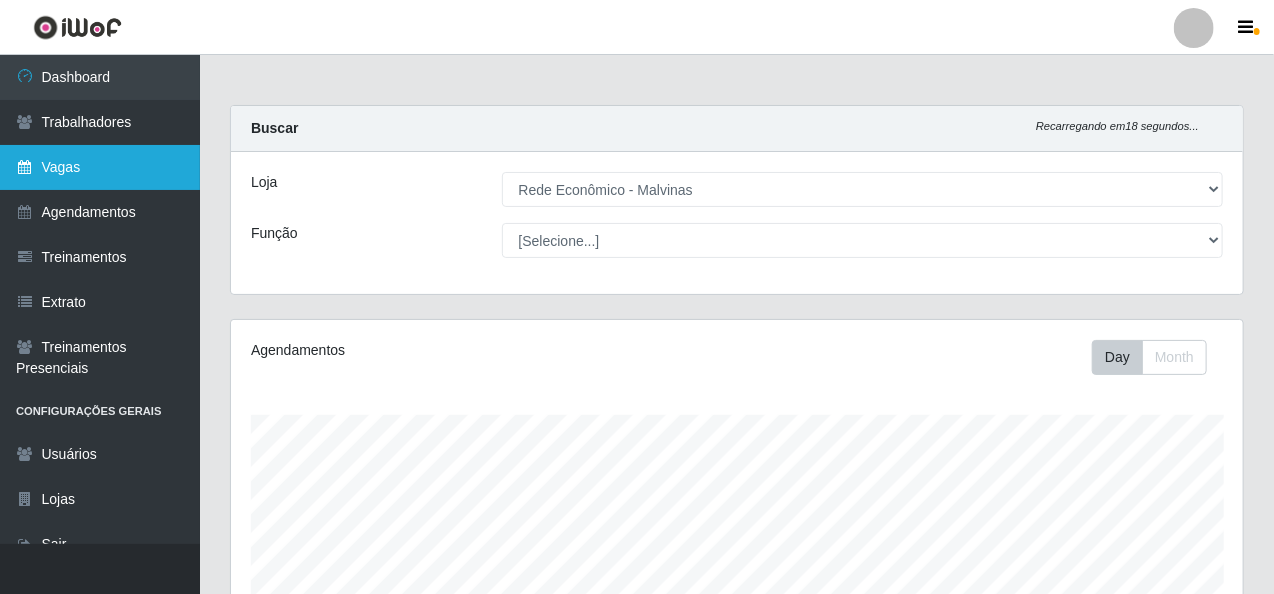 click on "Vagas" at bounding box center (100, 167) 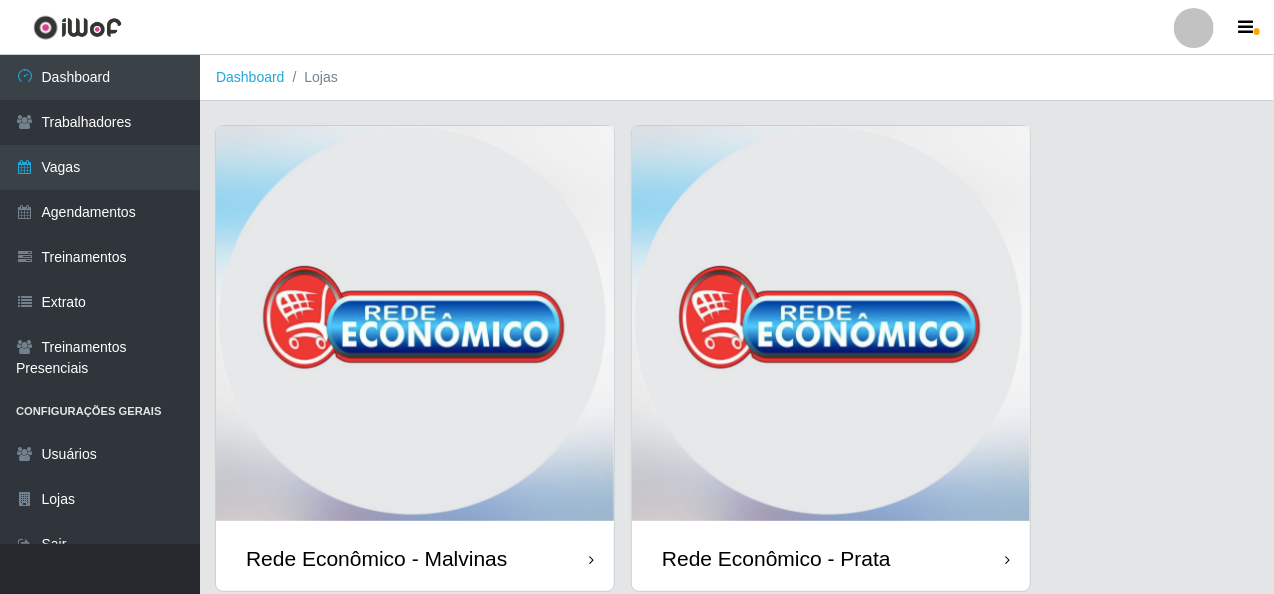 click at bounding box center [415, 326] 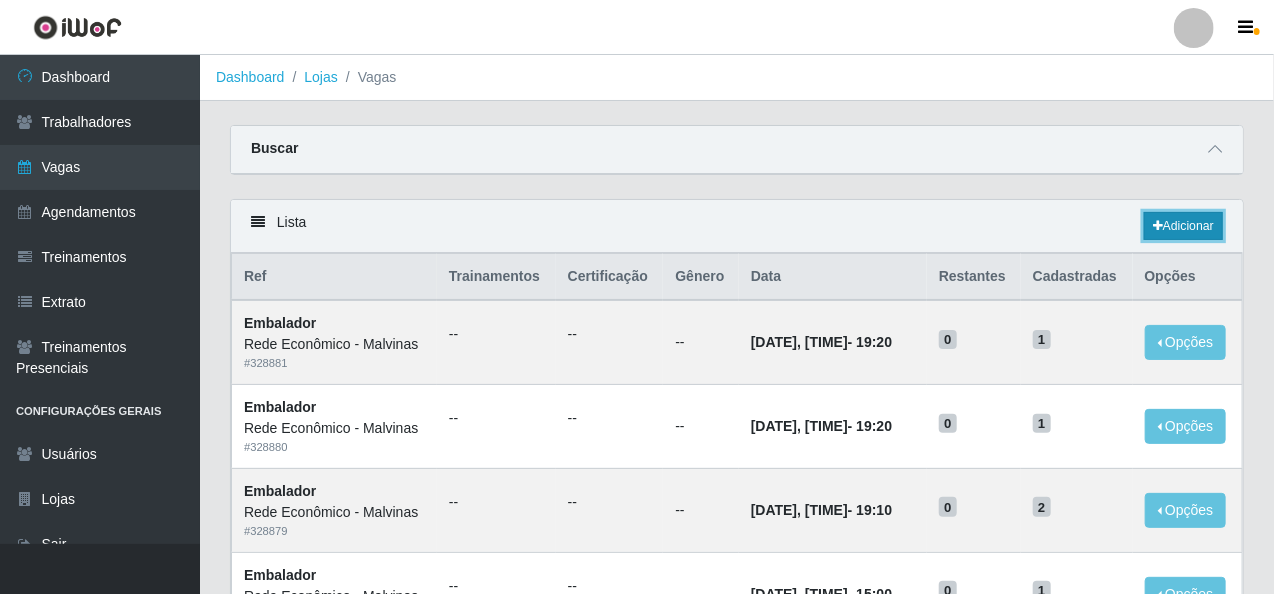 click on "Adicionar" at bounding box center (1183, 226) 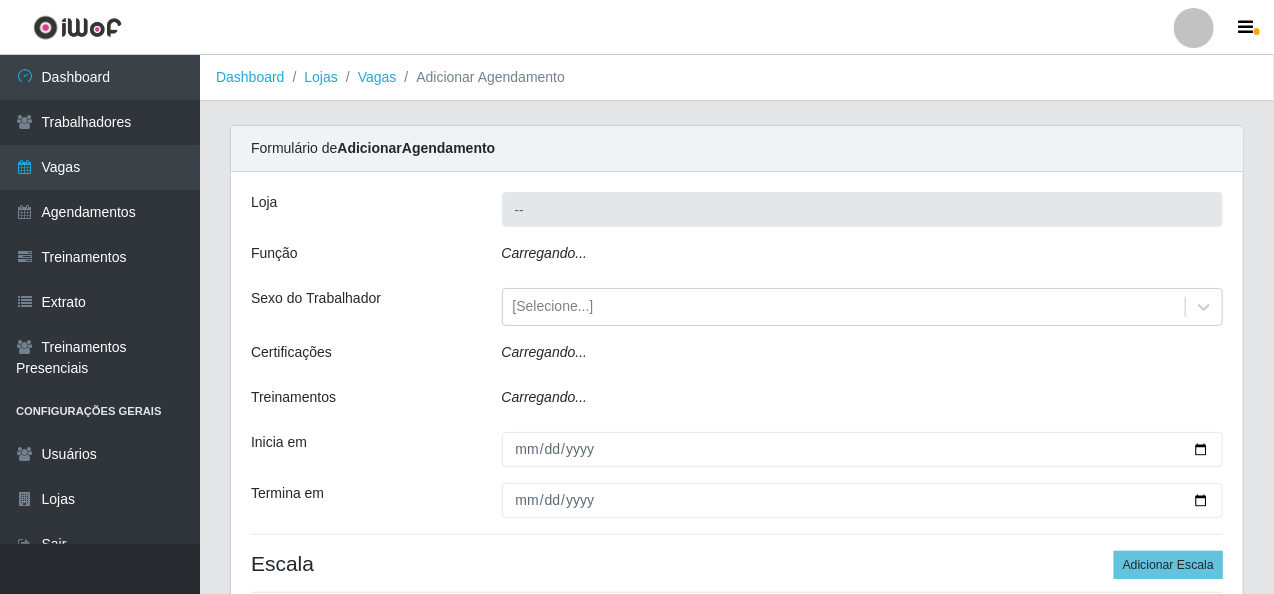 type on "Rede Econômico - Malvinas" 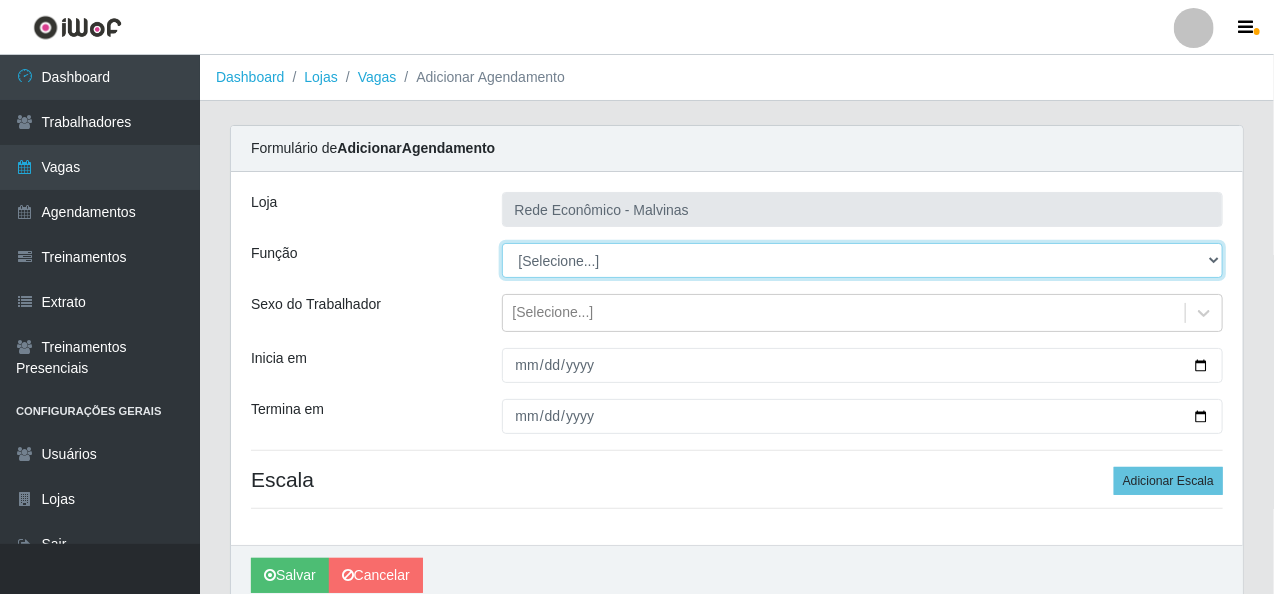 click on "[Selecione...] Embalador Embalador + Embalador ++ Operador de Caixa Operador de Caixa + Operador de Caixa ++ Repositor  Repositor + Repositor ++" at bounding box center (863, 260) 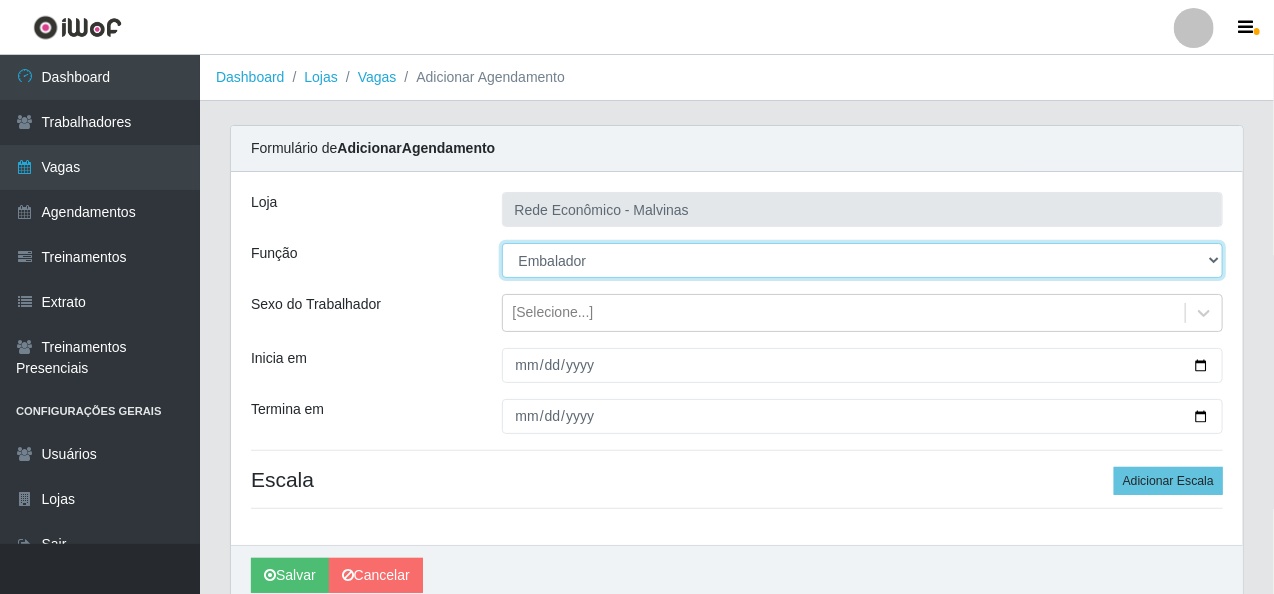 click on "[Selecione...] Embalador Embalador + Embalador ++ Operador de Caixa Operador de Caixa + Operador de Caixa ++ Repositor  Repositor + Repositor ++" at bounding box center [863, 260] 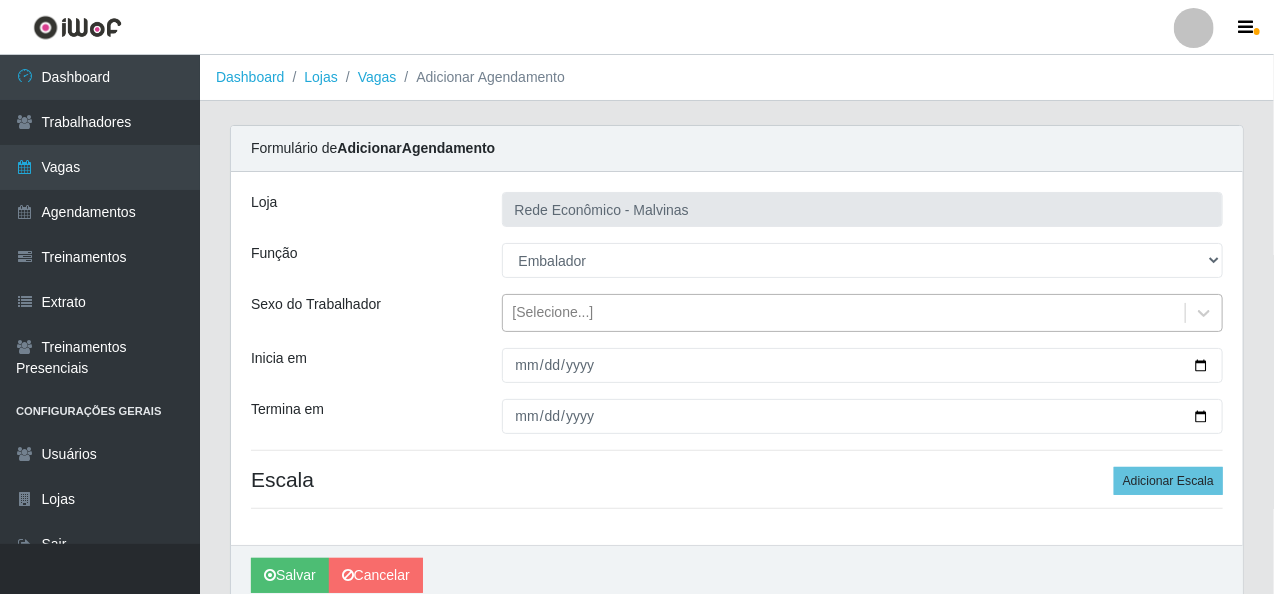 click on "[Selecione...]" at bounding box center [553, 313] 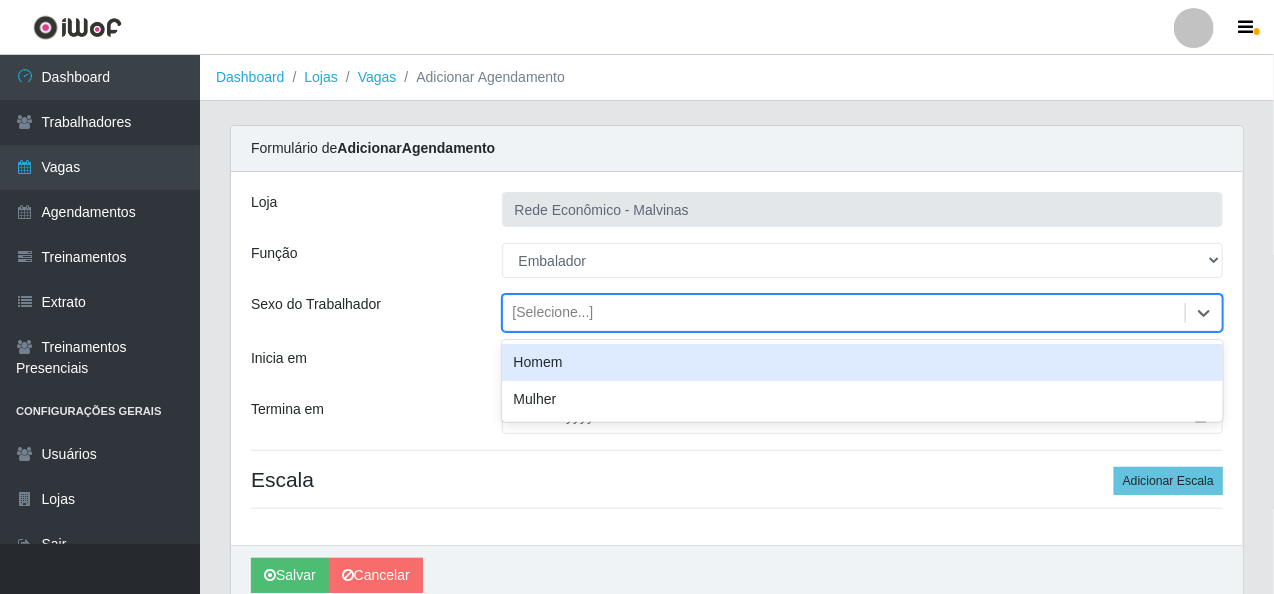click on "[Selecione...]" at bounding box center (553, 313) 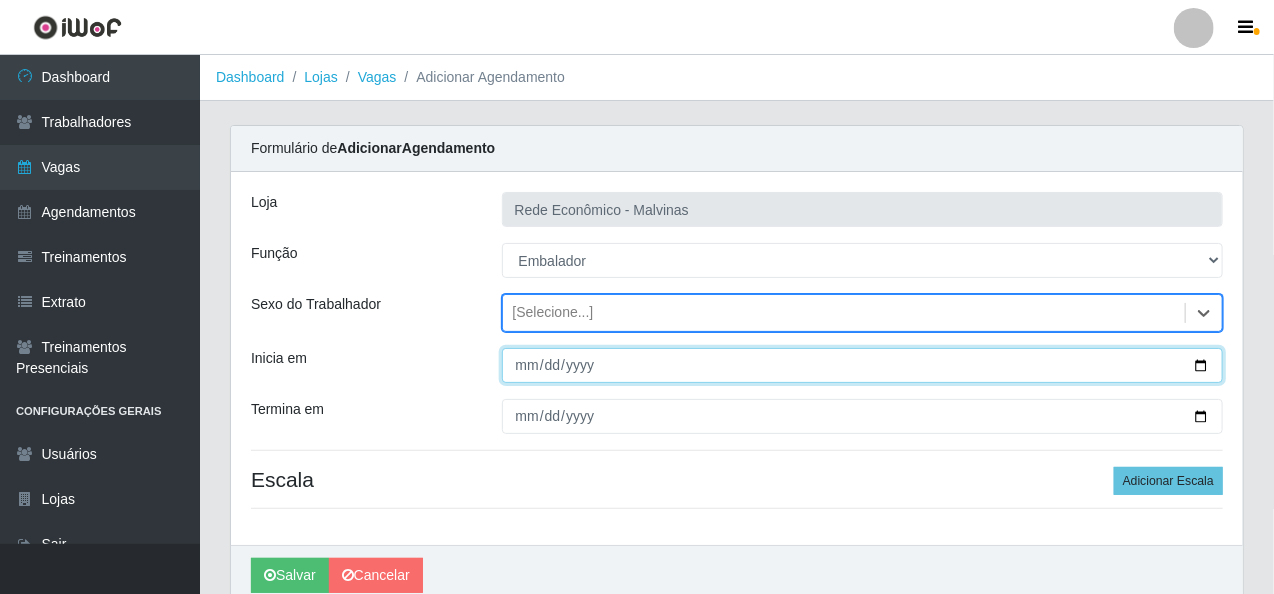 click on "Inicia em" at bounding box center [863, 365] 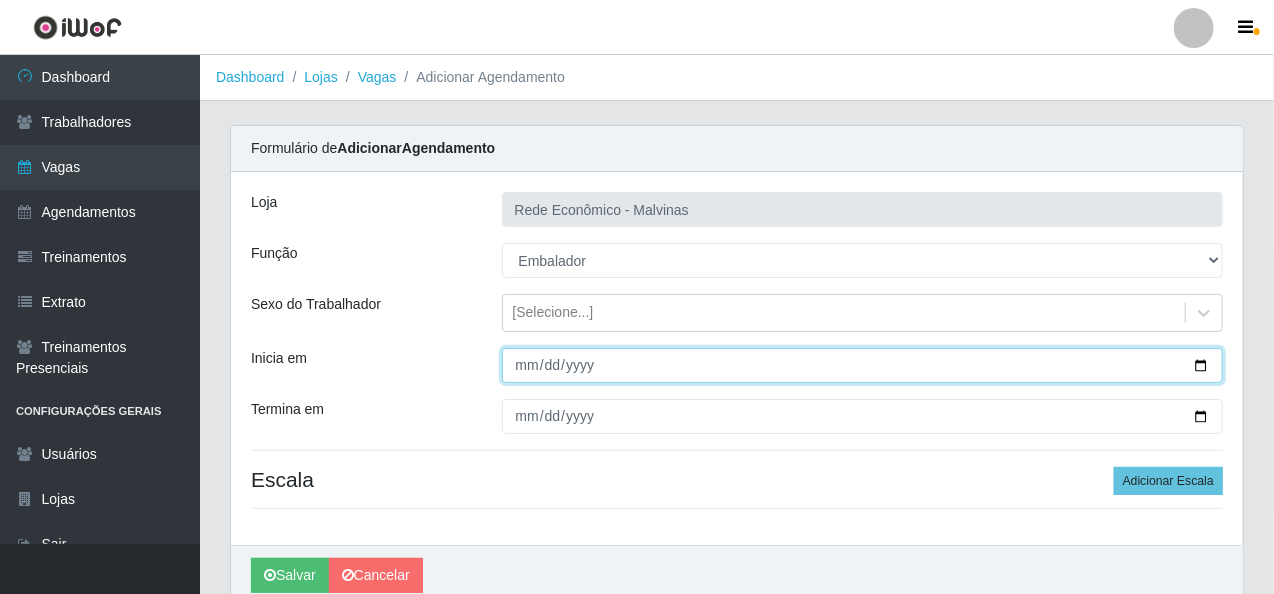 type on "[DATE]" 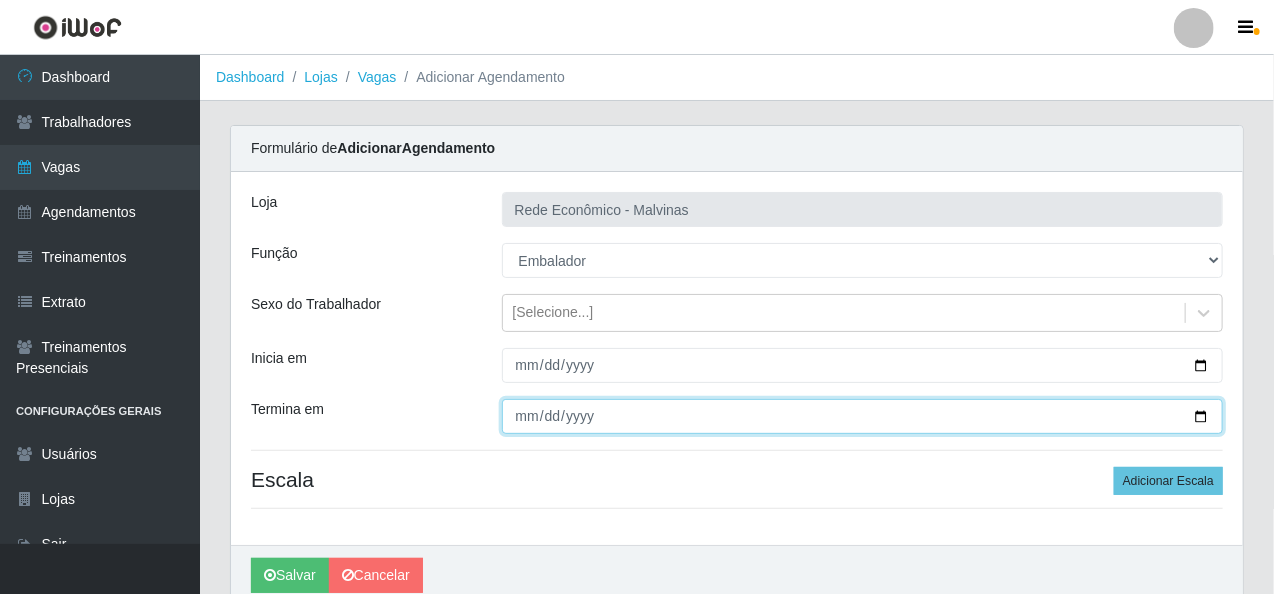 click on "Termina em" at bounding box center (863, 416) 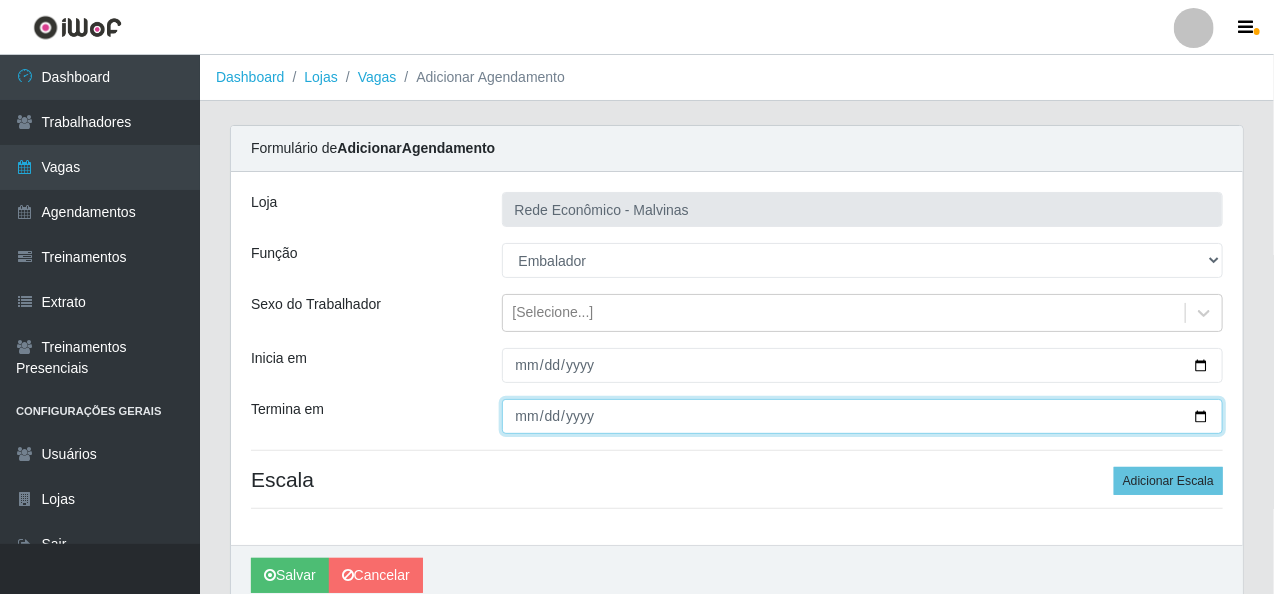 type on "[DATE]" 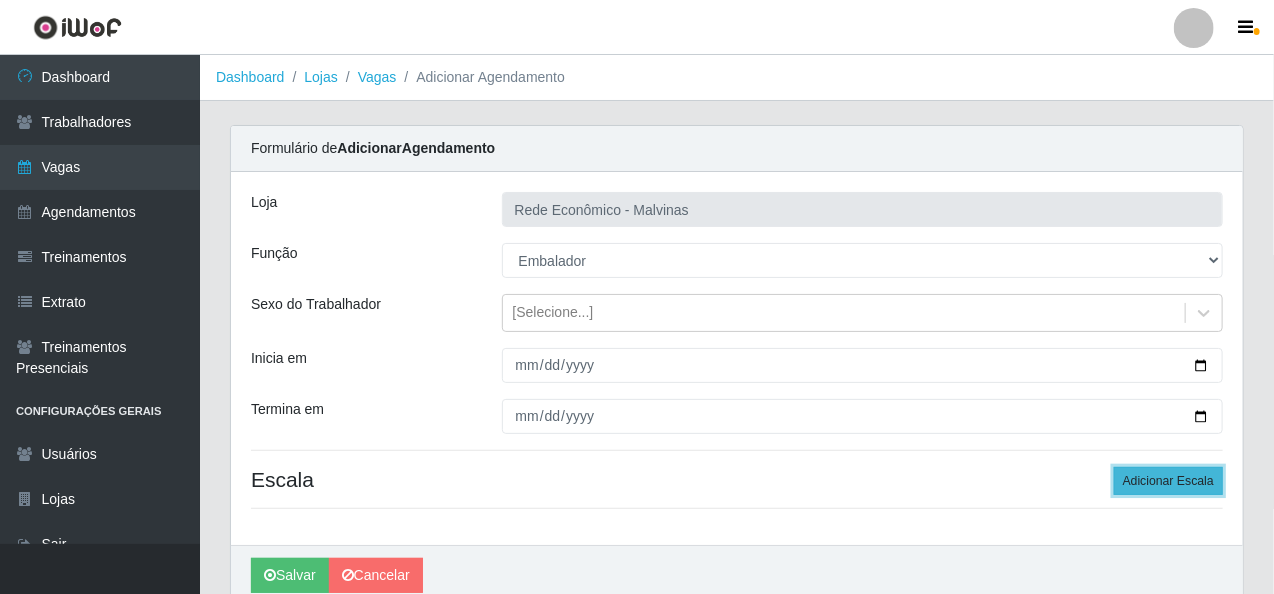 click on "Adicionar Escala" at bounding box center [1168, 481] 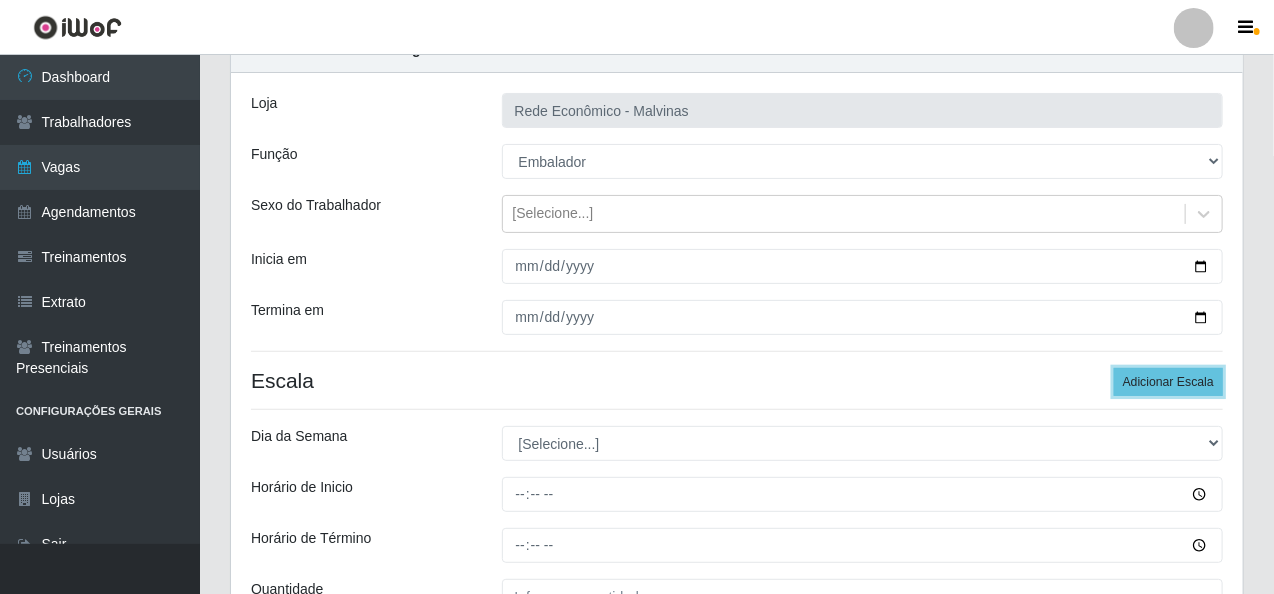 scroll, scrollTop: 300, scrollLeft: 0, axis: vertical 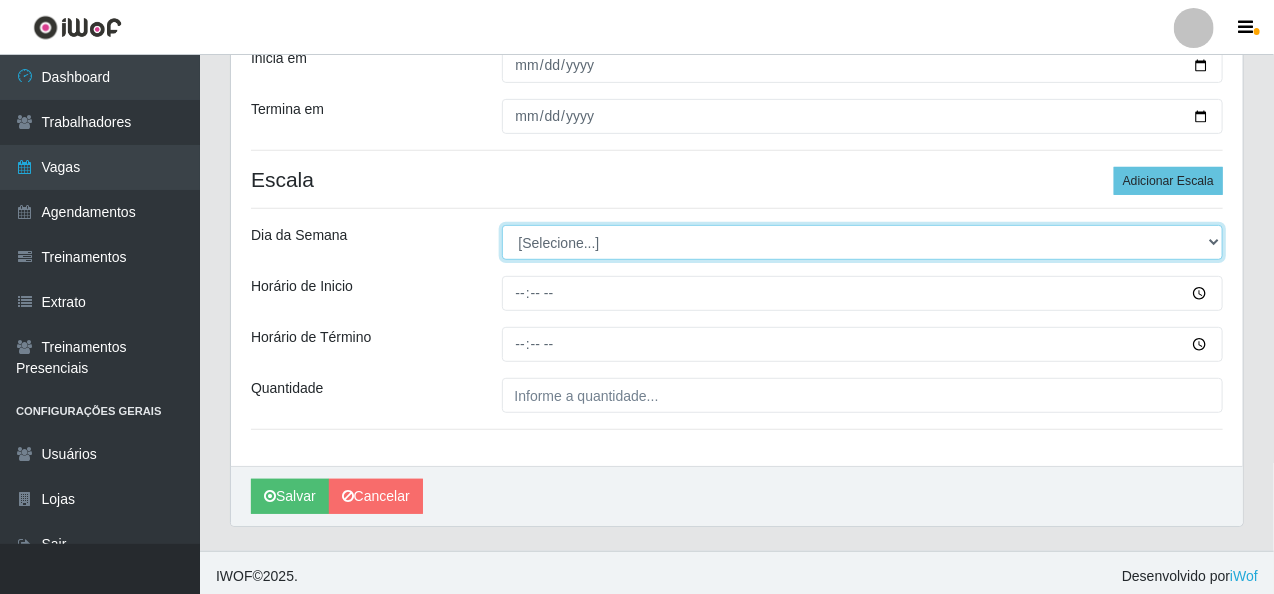 click on "[Selecione...] Segunda Terça Quarta Quinta Sexta Sábado Domingo" at bounding box center [863, 242] 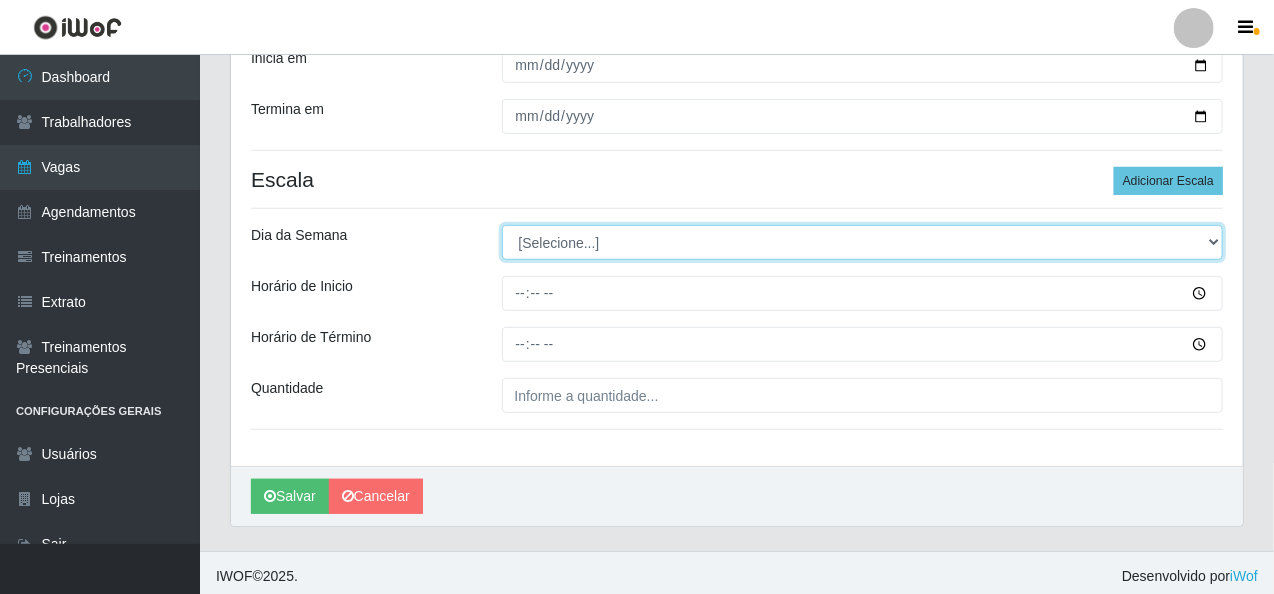 select on "0" 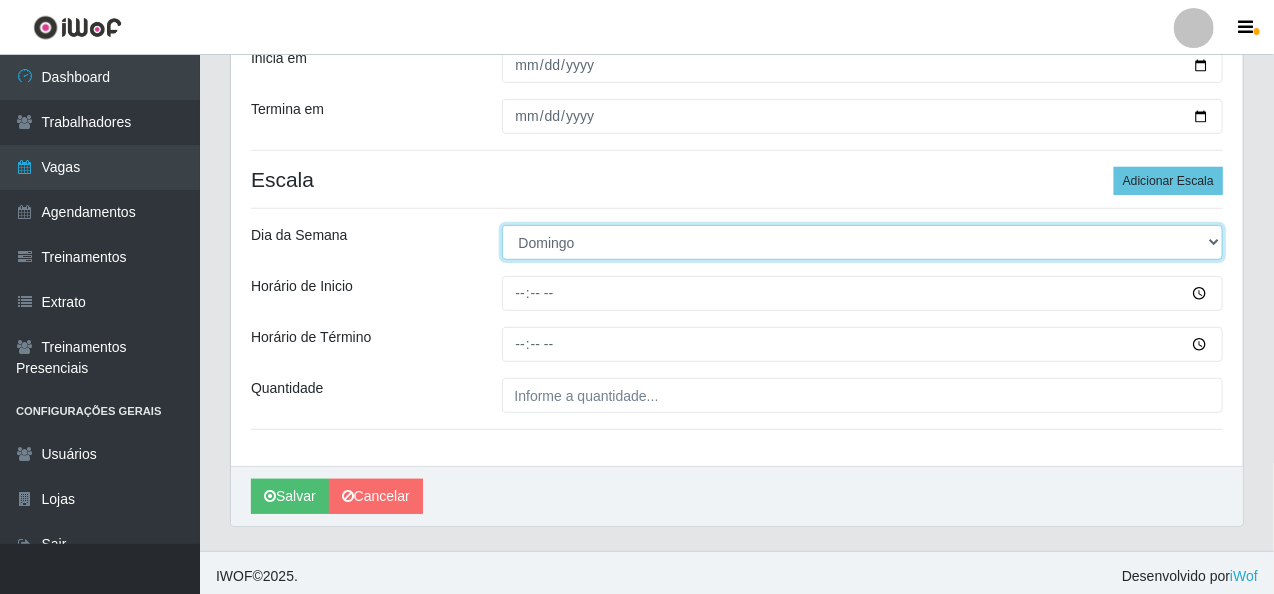 click on "[Selecione...] Segunda Terça Quarta Quinta Sexta Sábado Domingo" at bounding box center (863, 242) 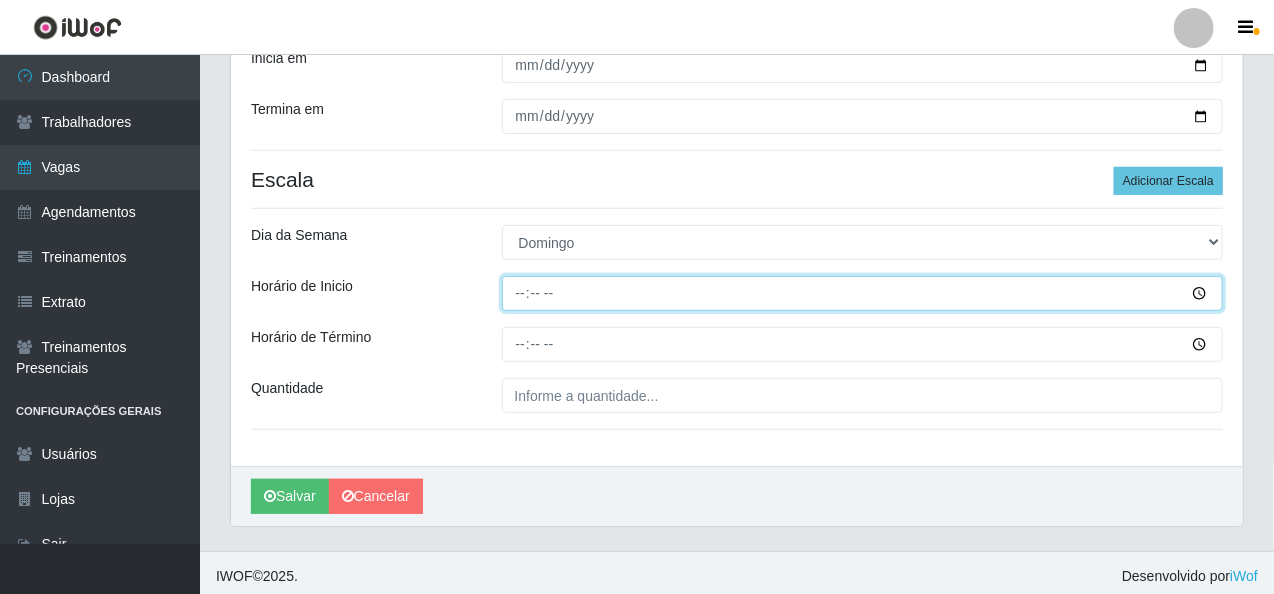 click on "Horário de Inicio" at bounding box center (863, 293) 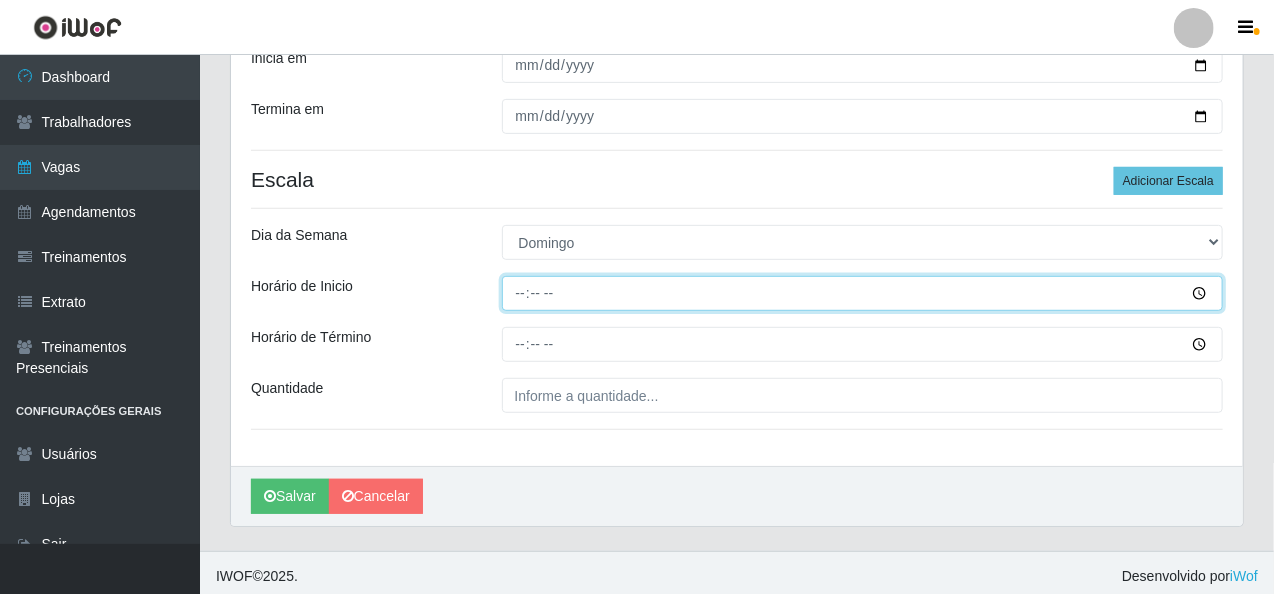 type on "09:00" 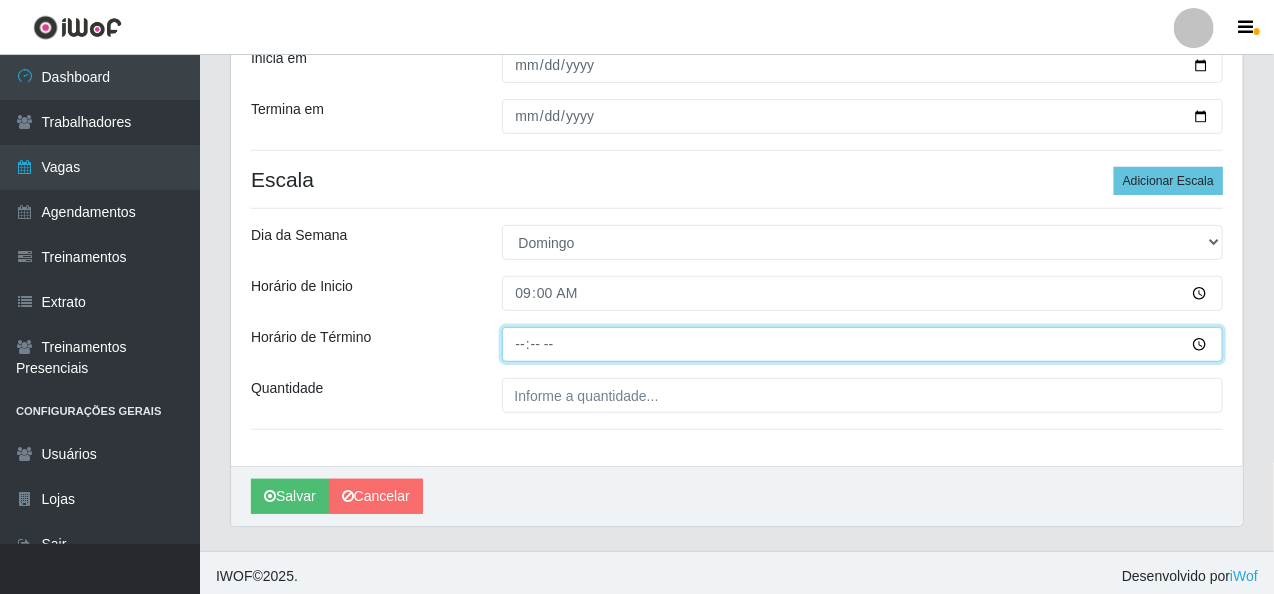 click on "Horário de Término" at bounding box center (863, 344) 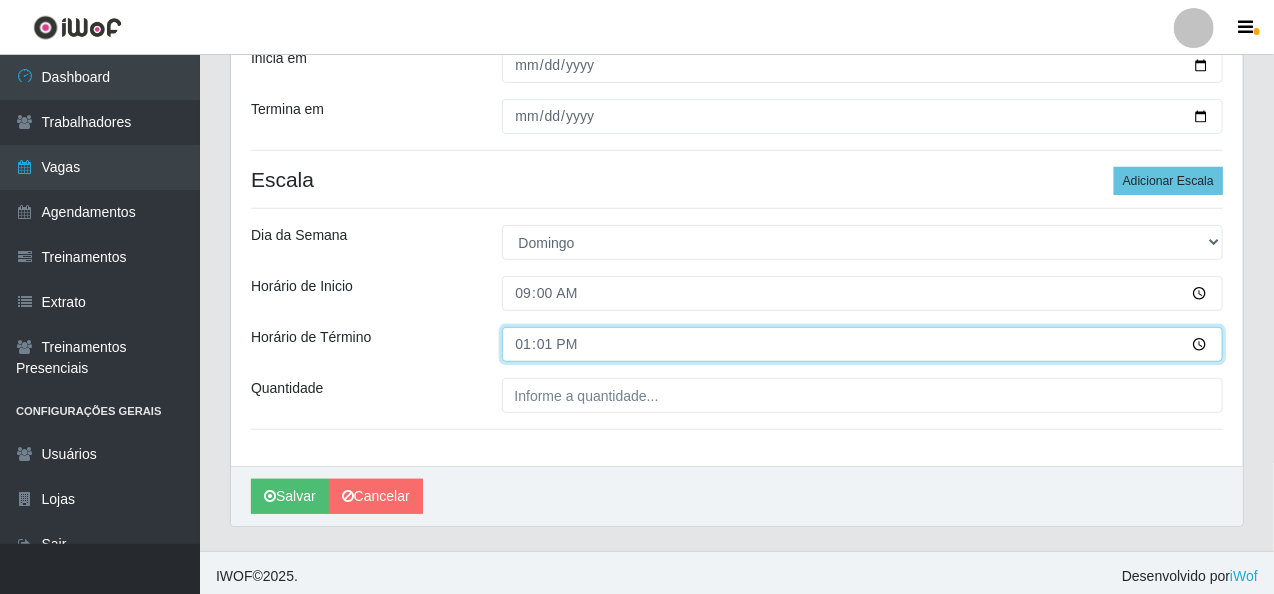 type on "13:10" 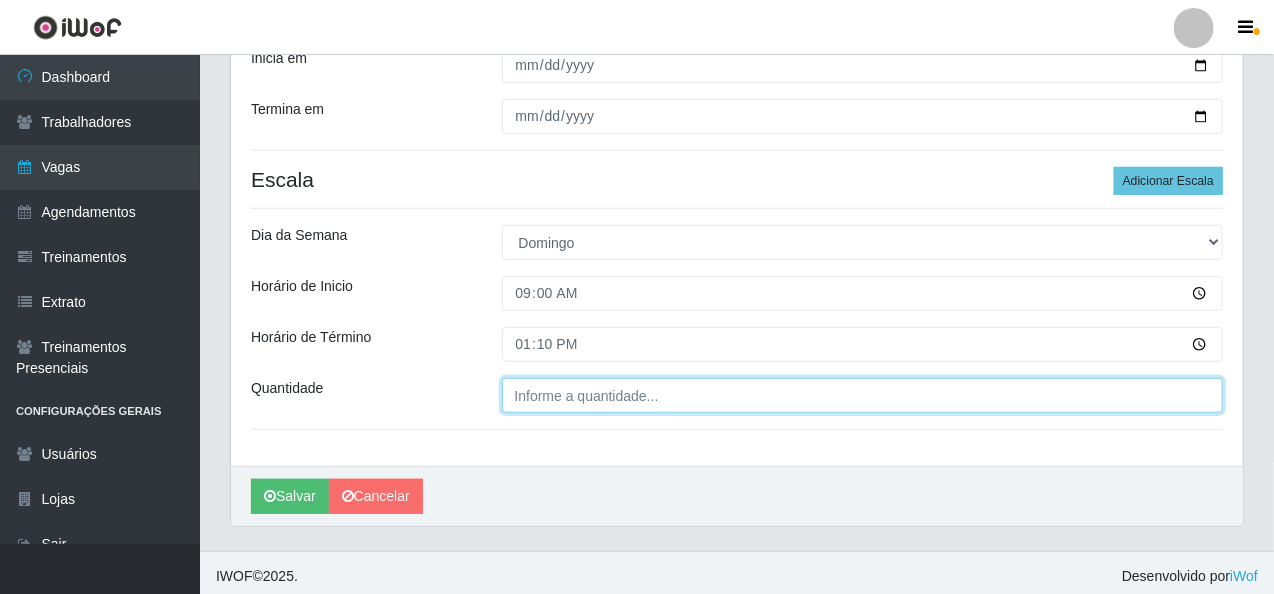 type on "___" 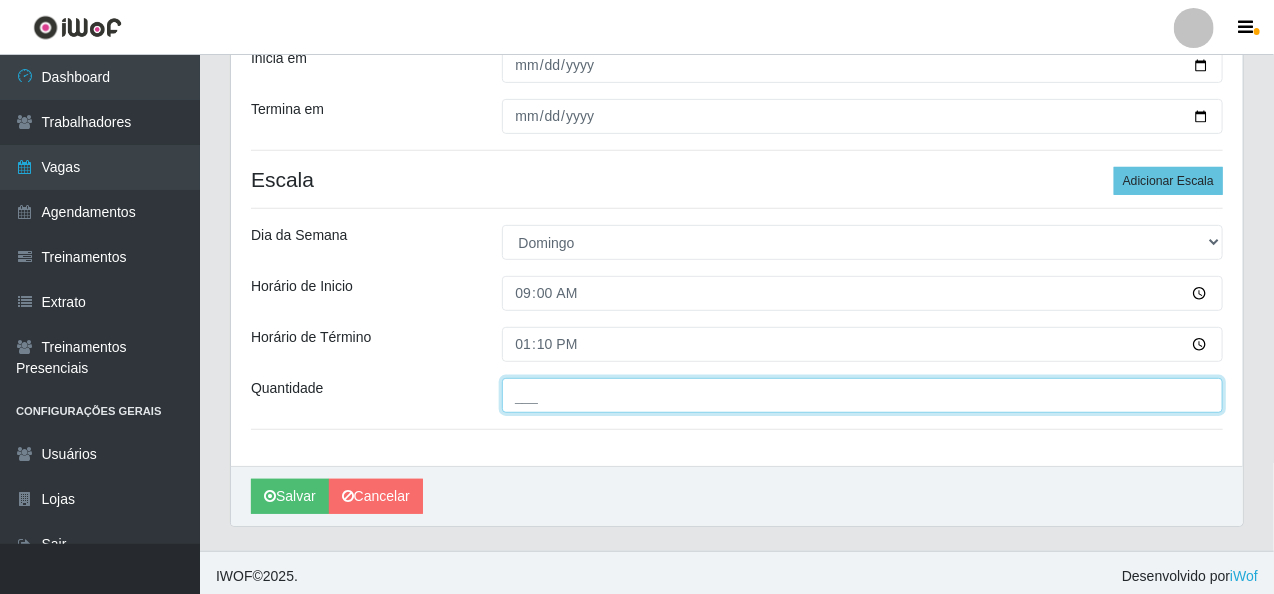 click on "___" at bounding box center [863, 395] 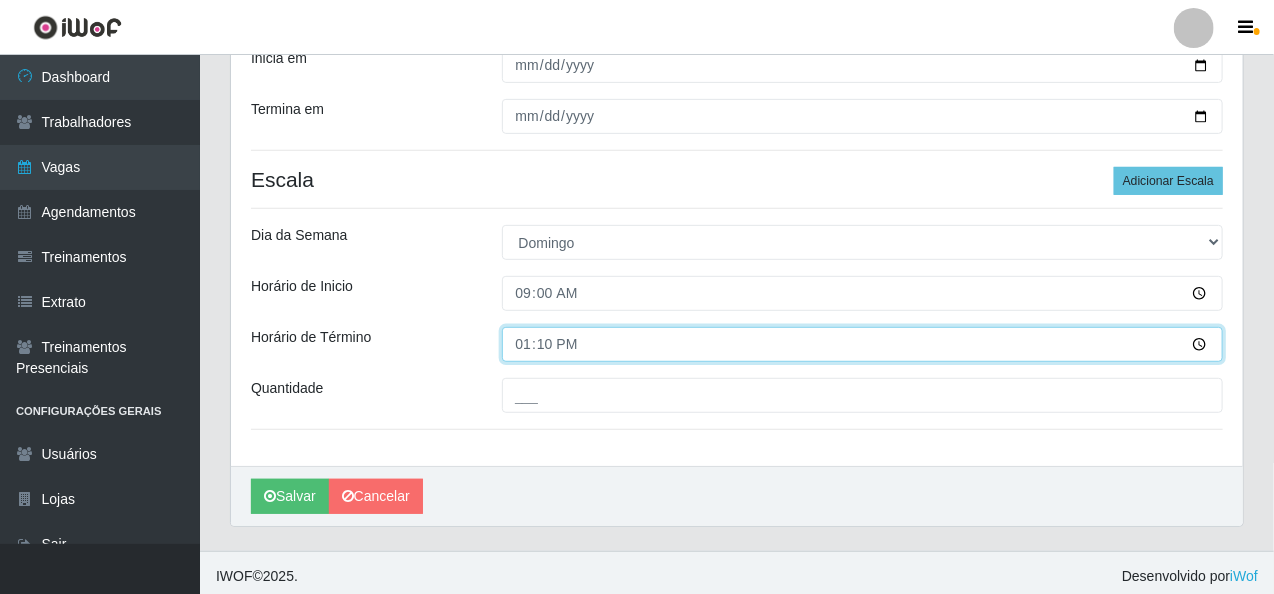 type 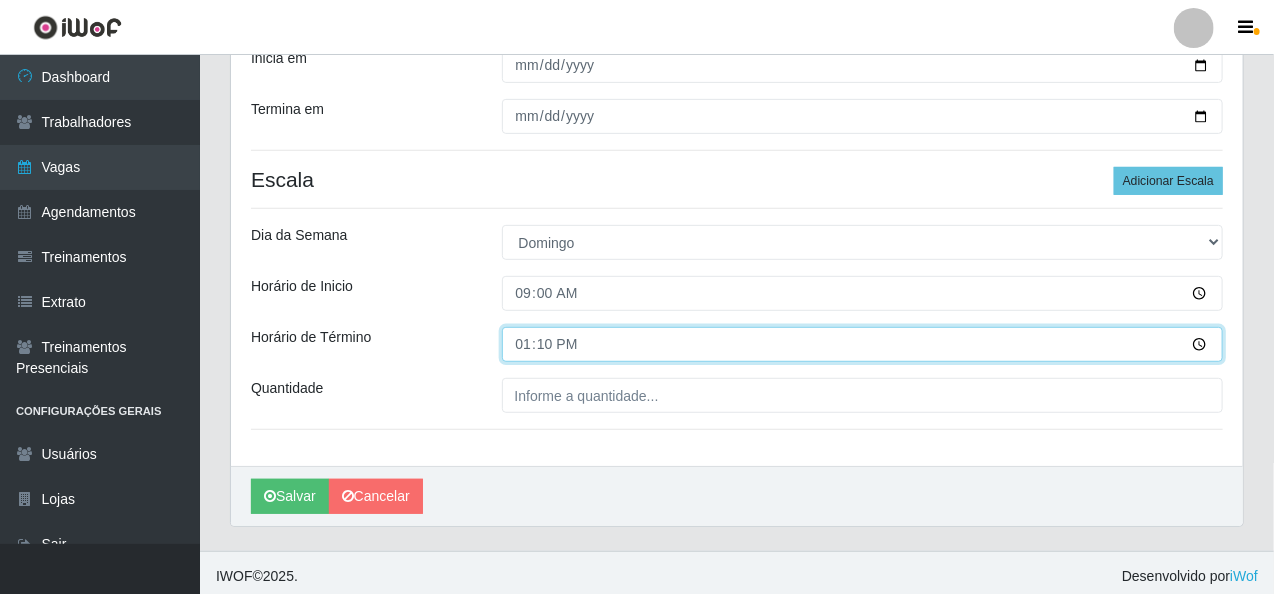 click on "13:10" at bounding box center (863, 344) 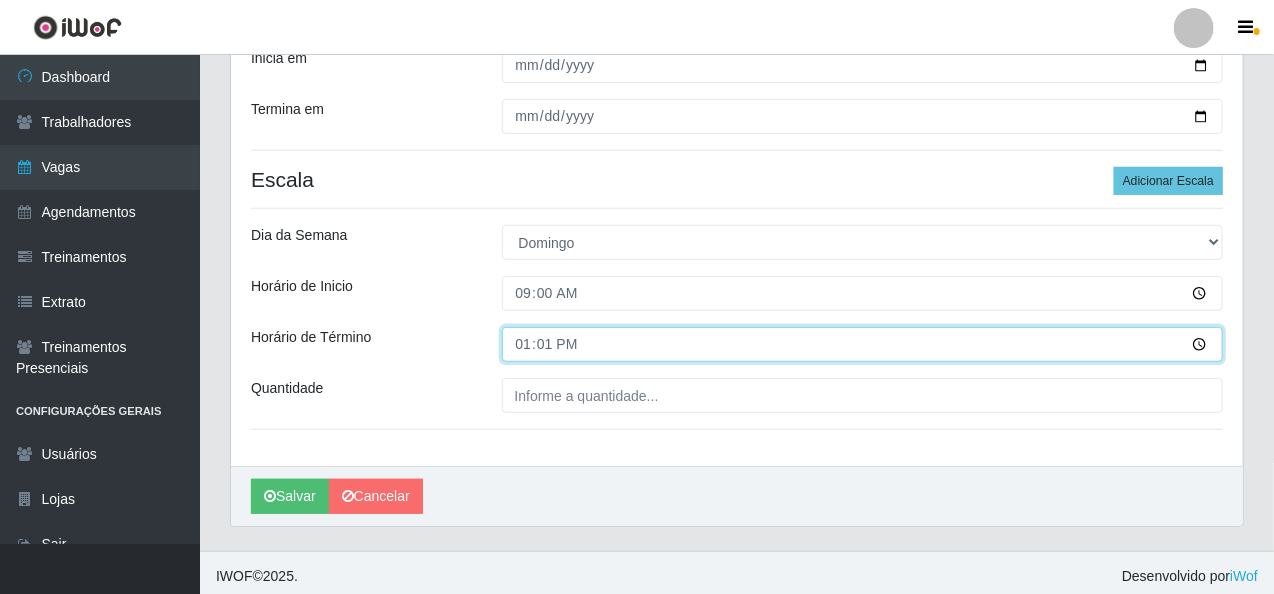 type on "13:15" 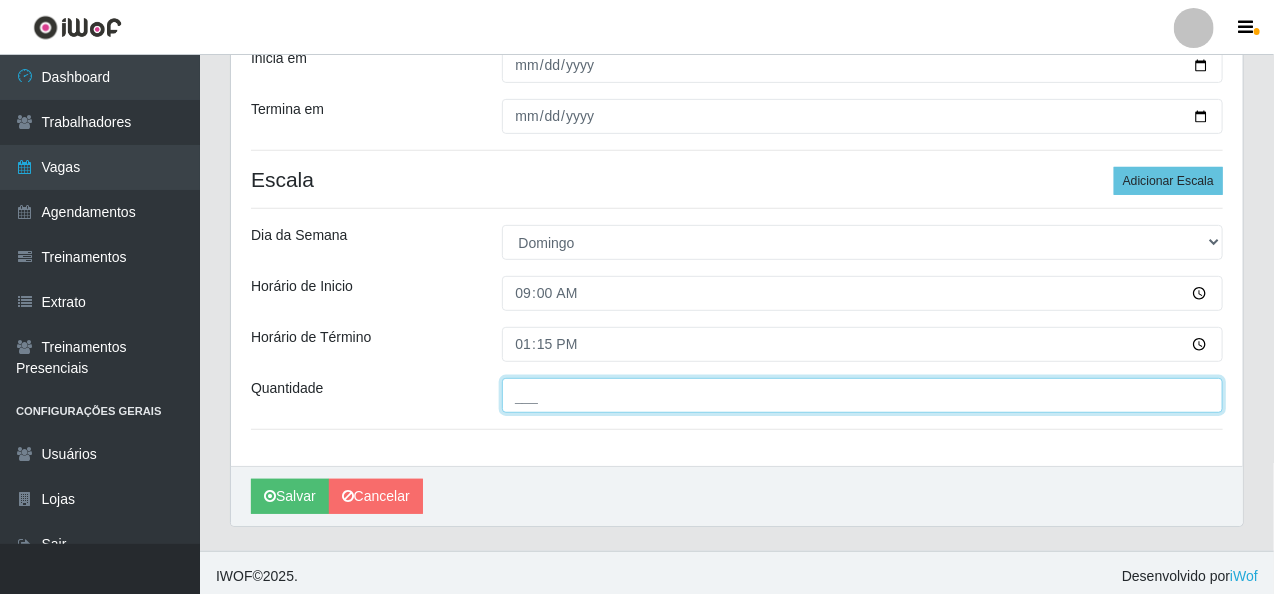 click on "___" at bounding box center (863, 395) 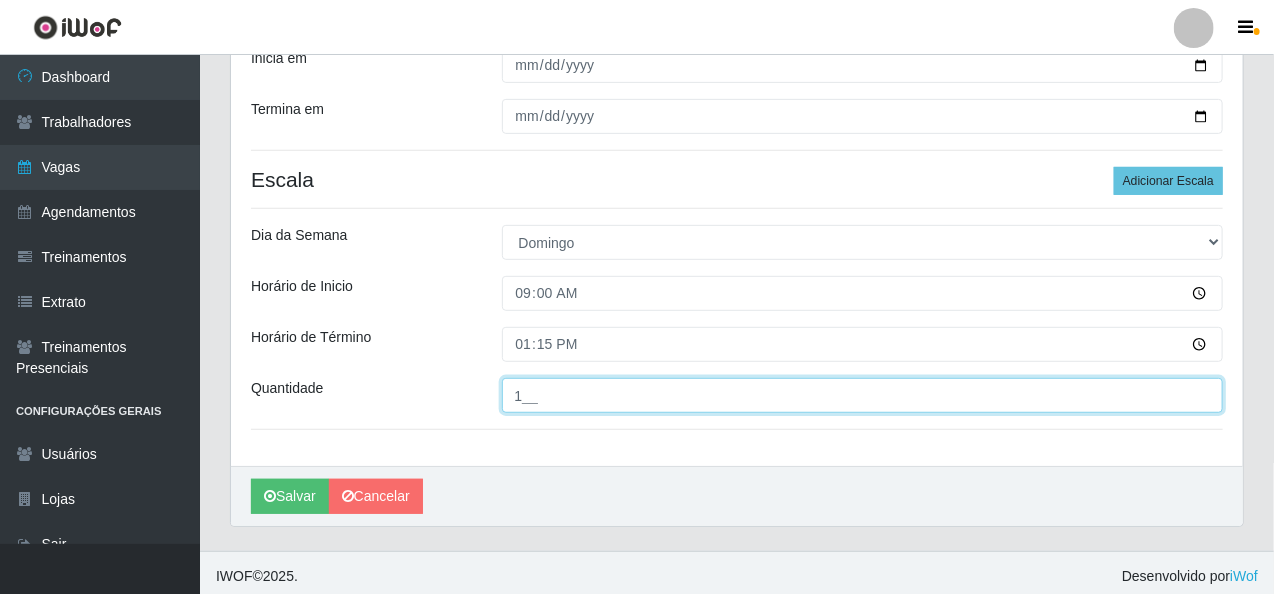 type on "1__" 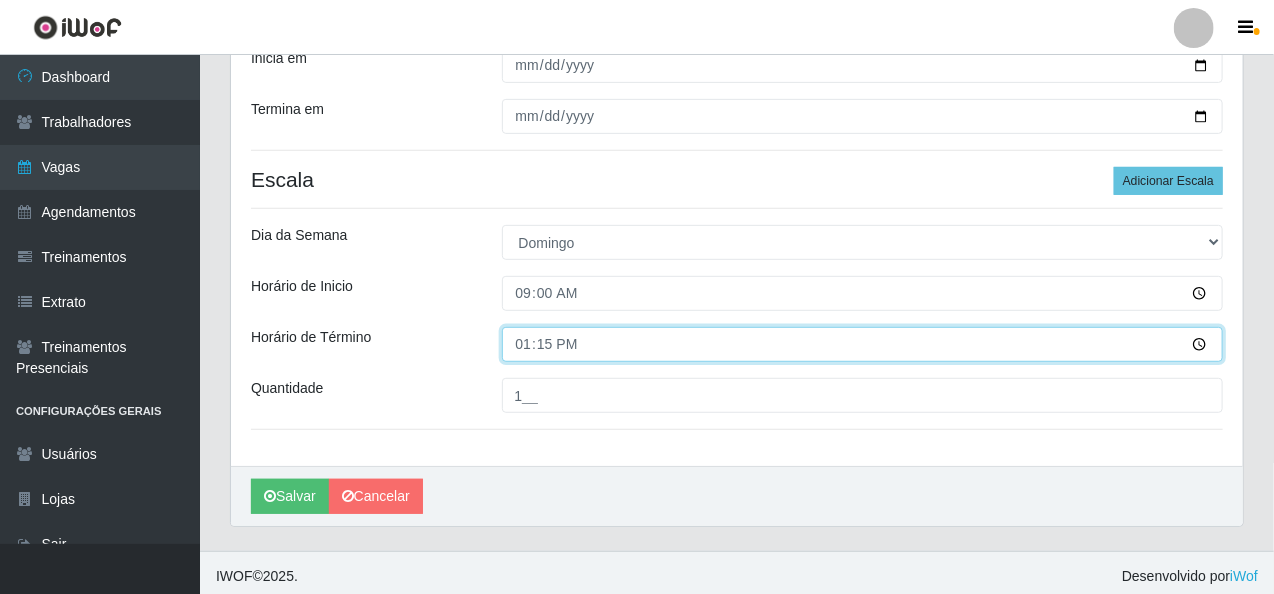 click on "13:15" at bounding box center [863, 344] 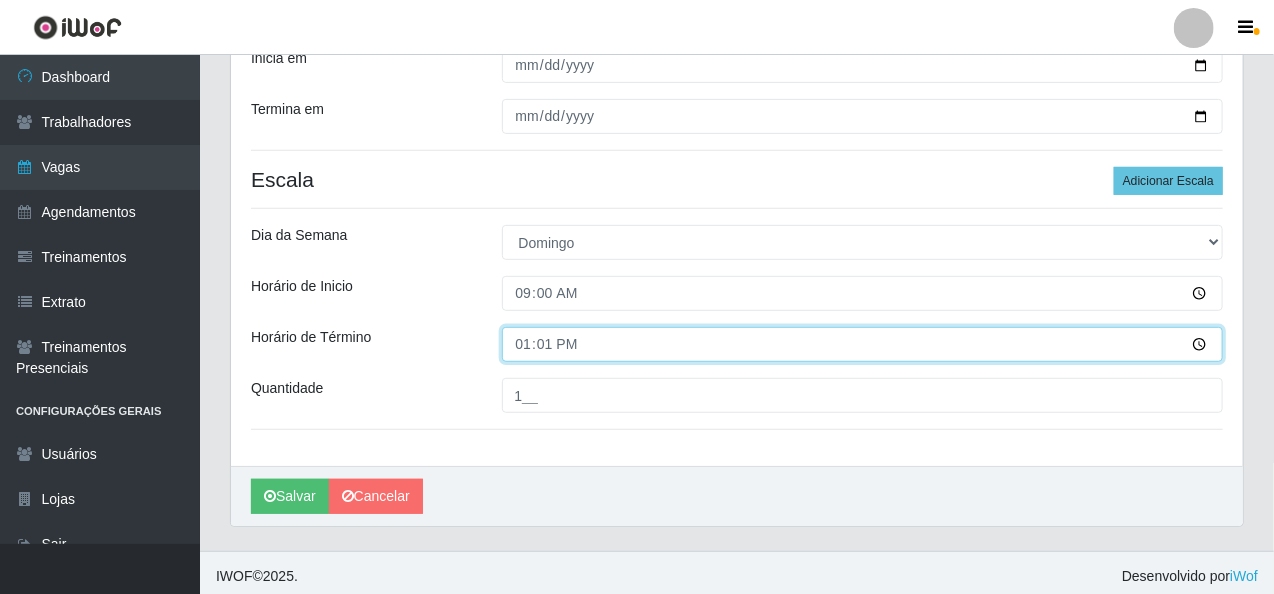 type on "13:10" 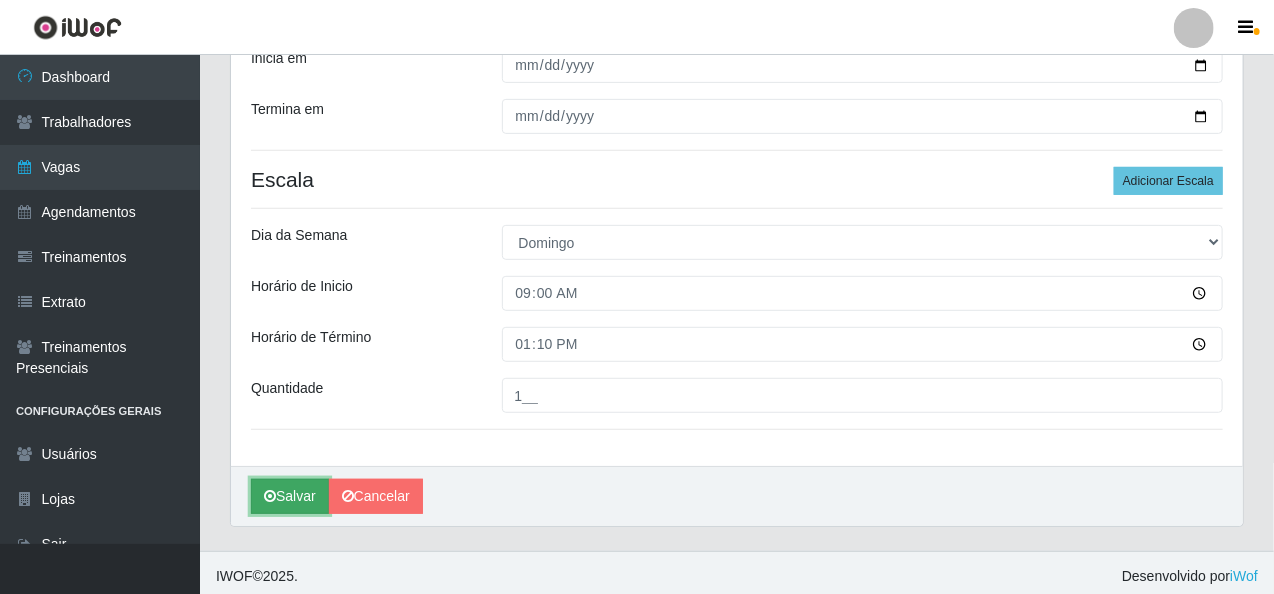 click on "Salvar" at bounding box center (290, 496) 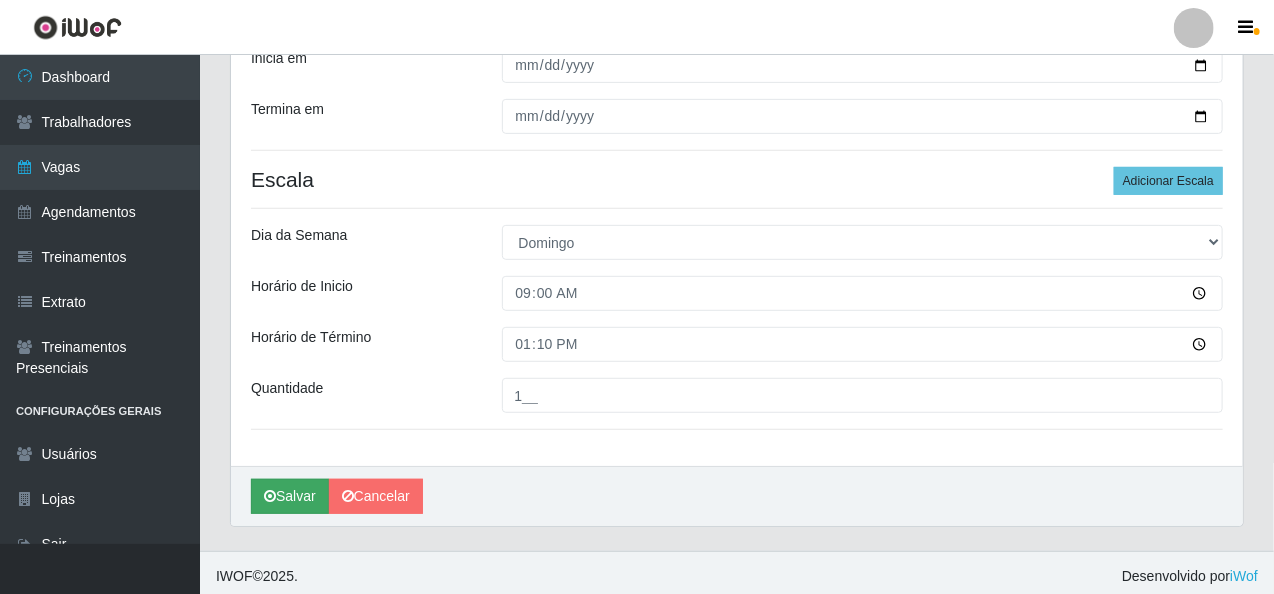 scroll, scrollTop: 0, scrollLeft: 0, axis: both 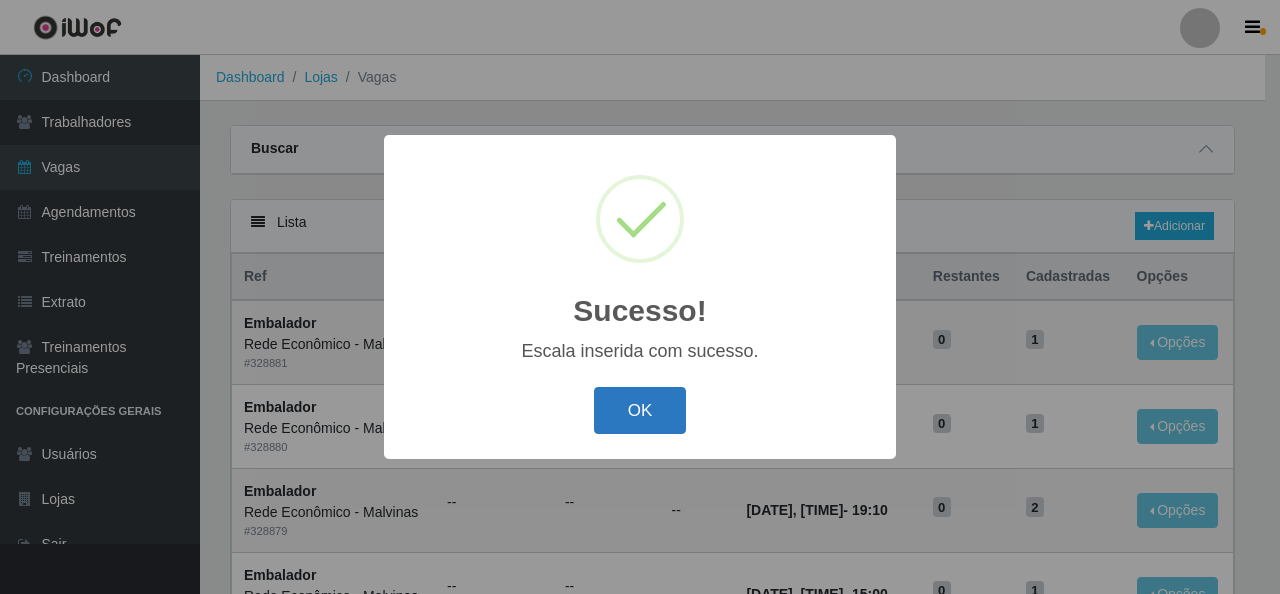 click on "OK" at bounding box center [640, 410] 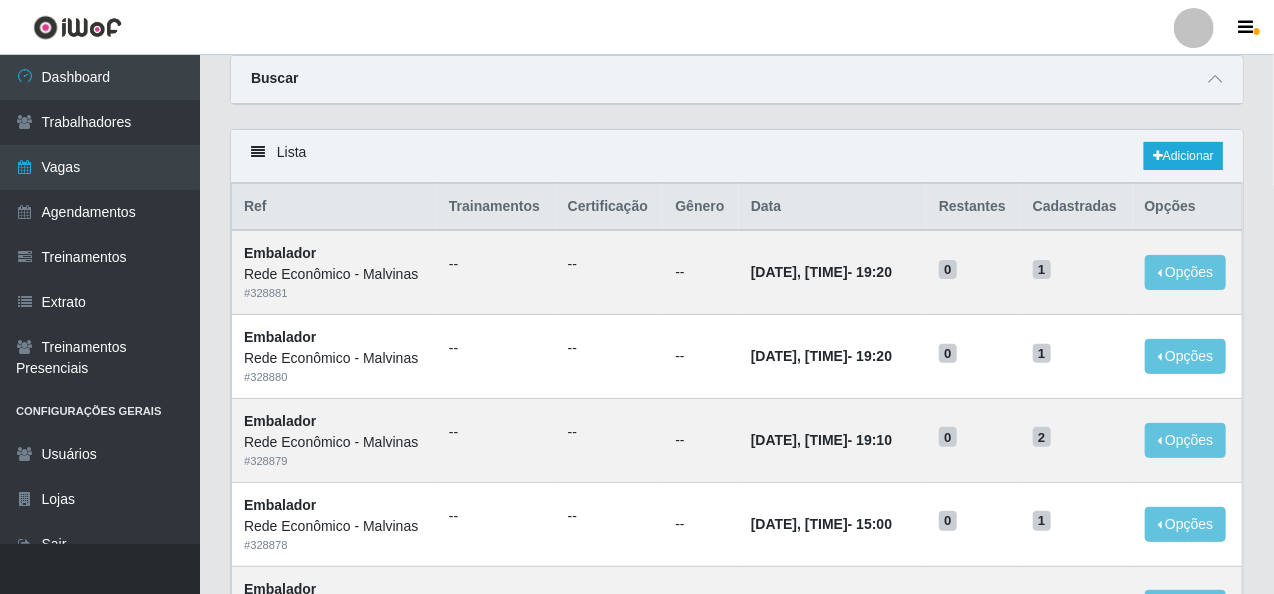 scroll, scrollTop: 0, scrollLeft: 0, axis: both 